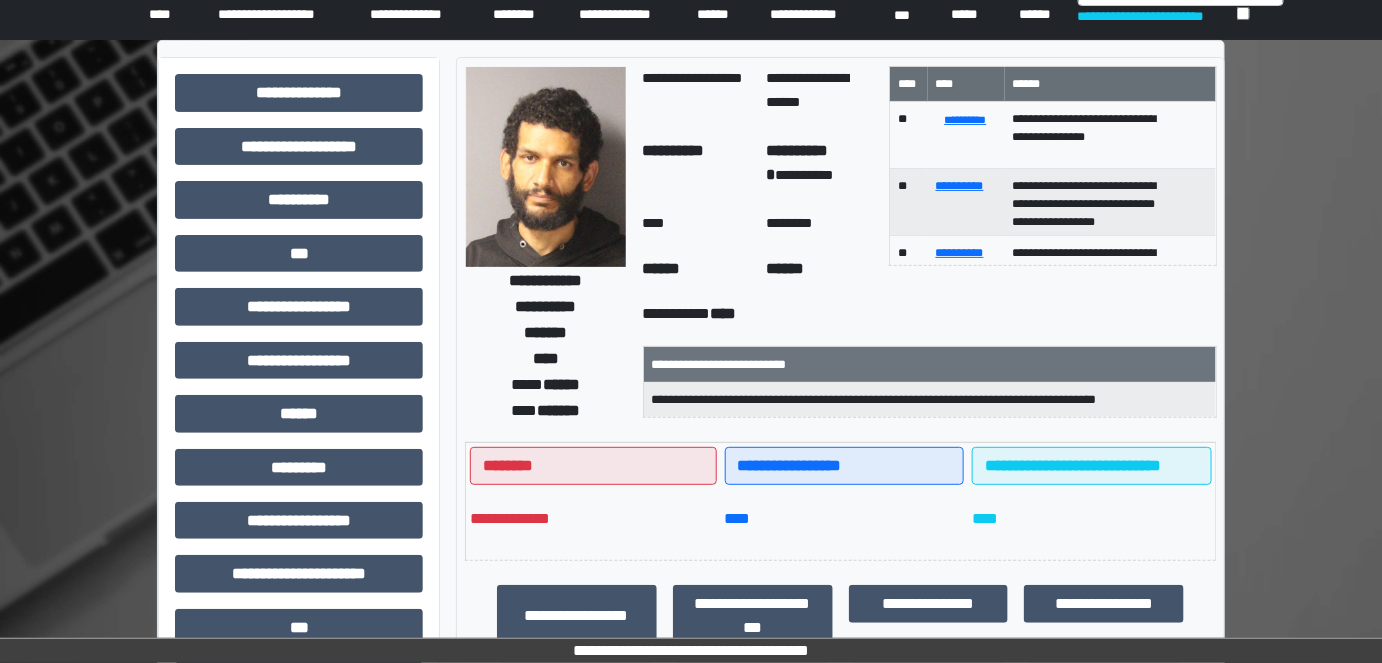 scroll, scrollTop: 0, scrollLeft: 0, axis: both 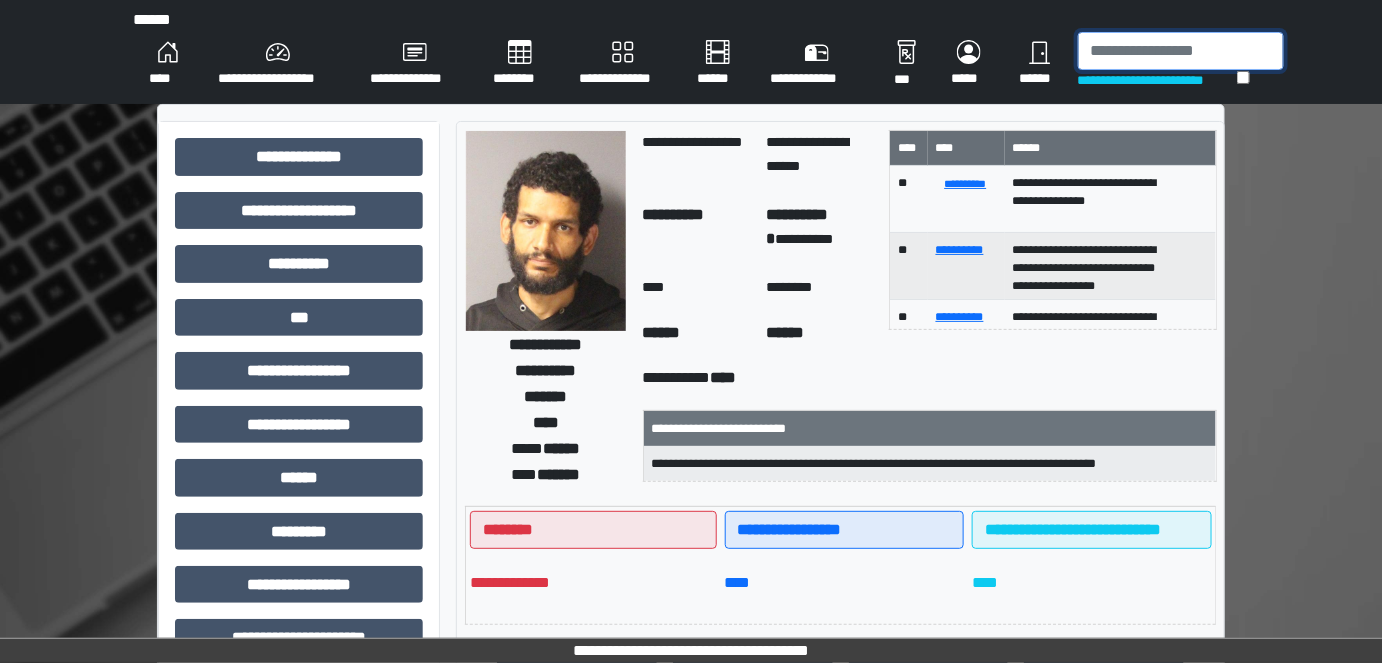 click at bounding box center [1181, 51] 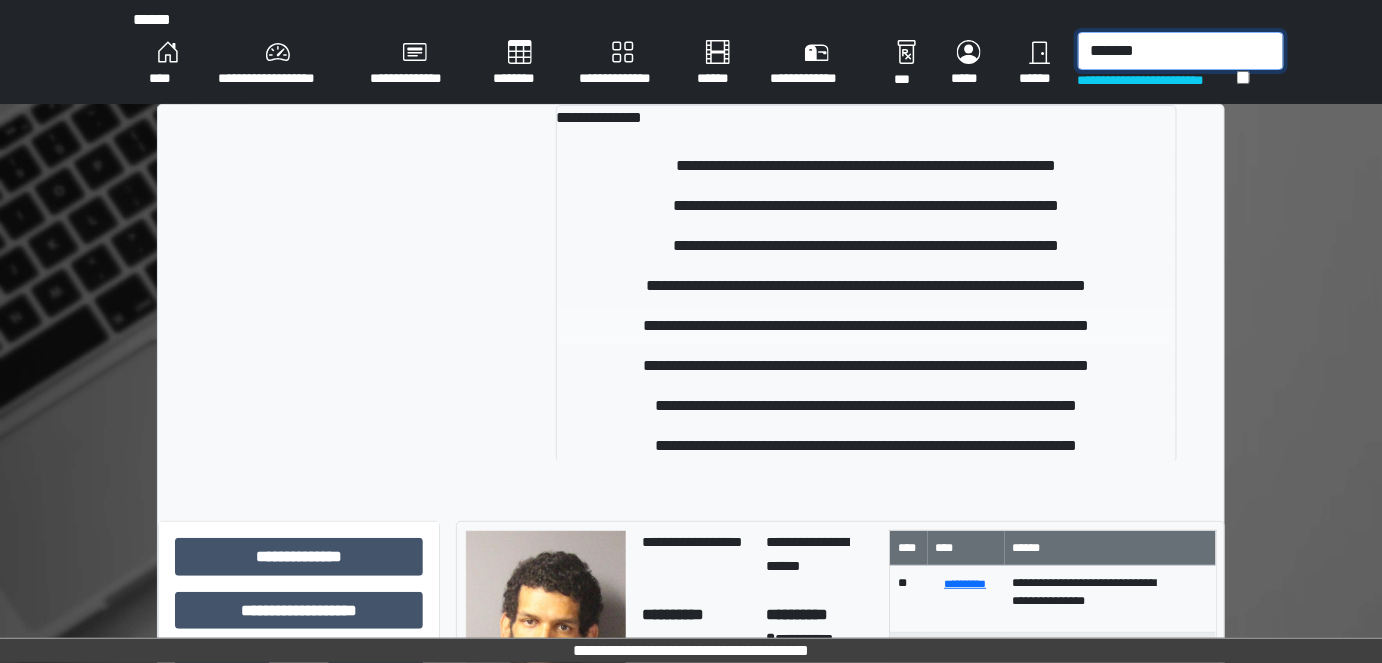 type on "*******" 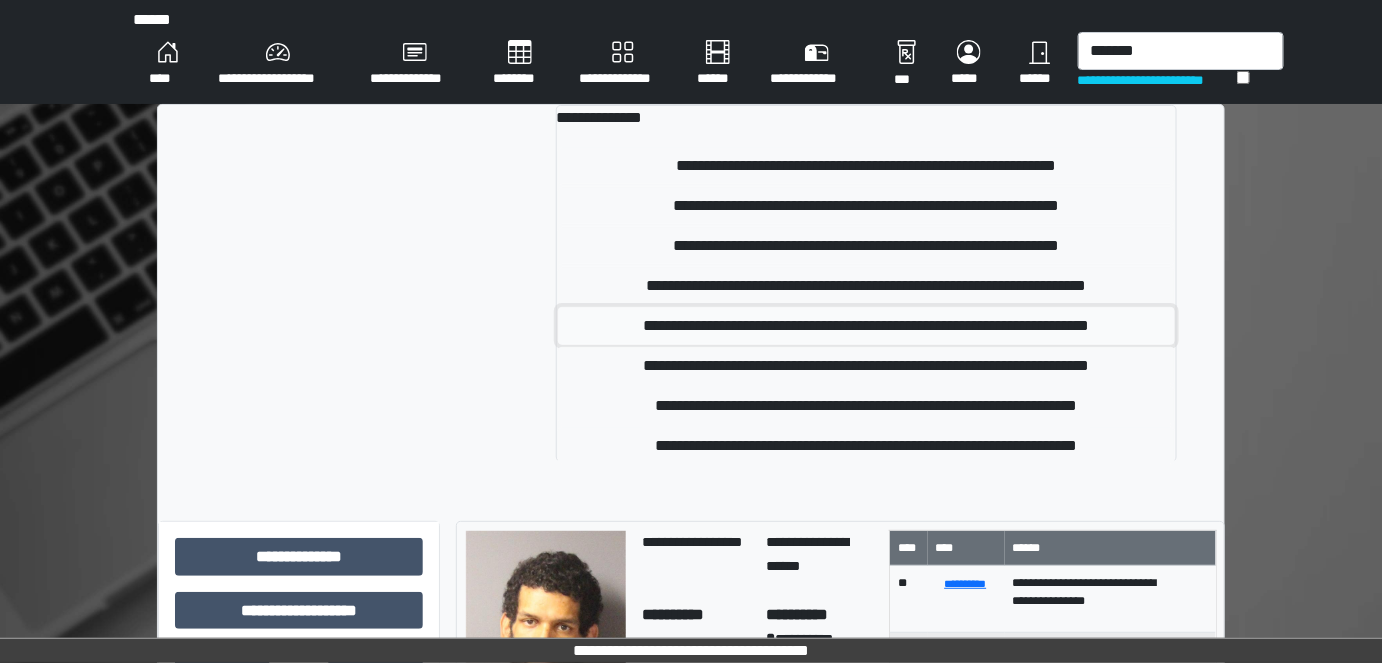 click on "**********" at bounding box center [866, 326] 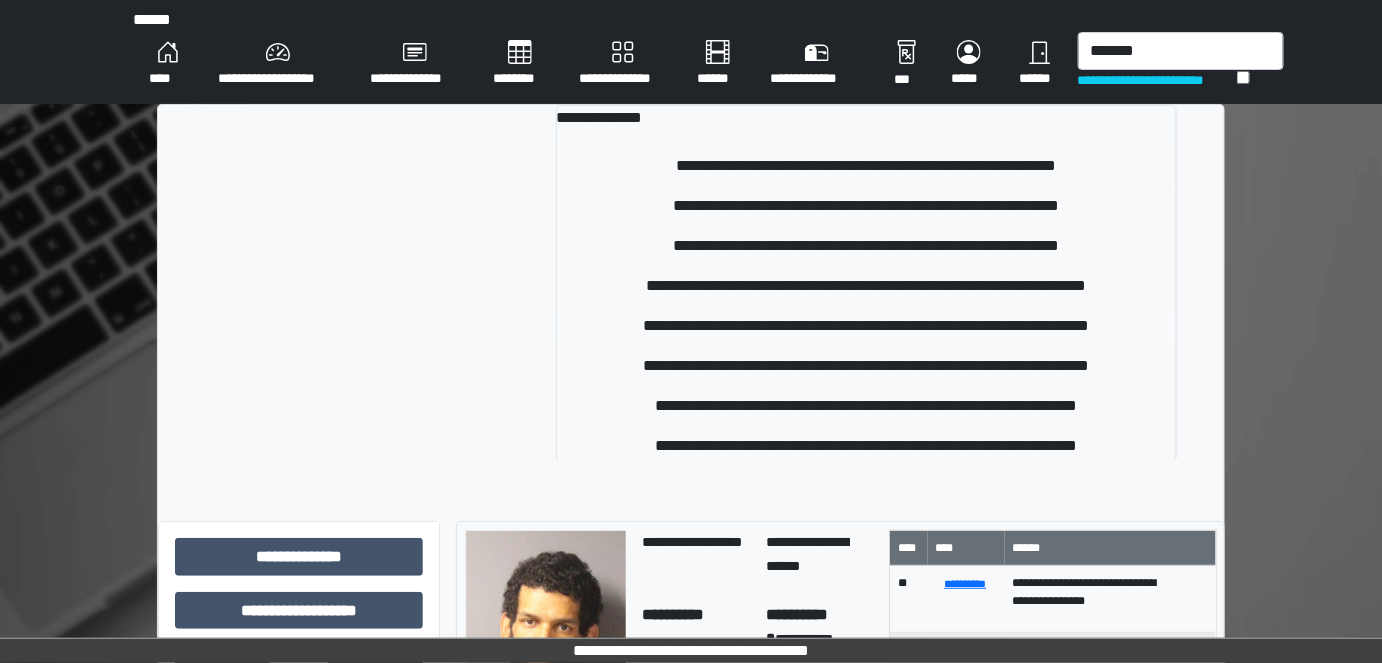 type 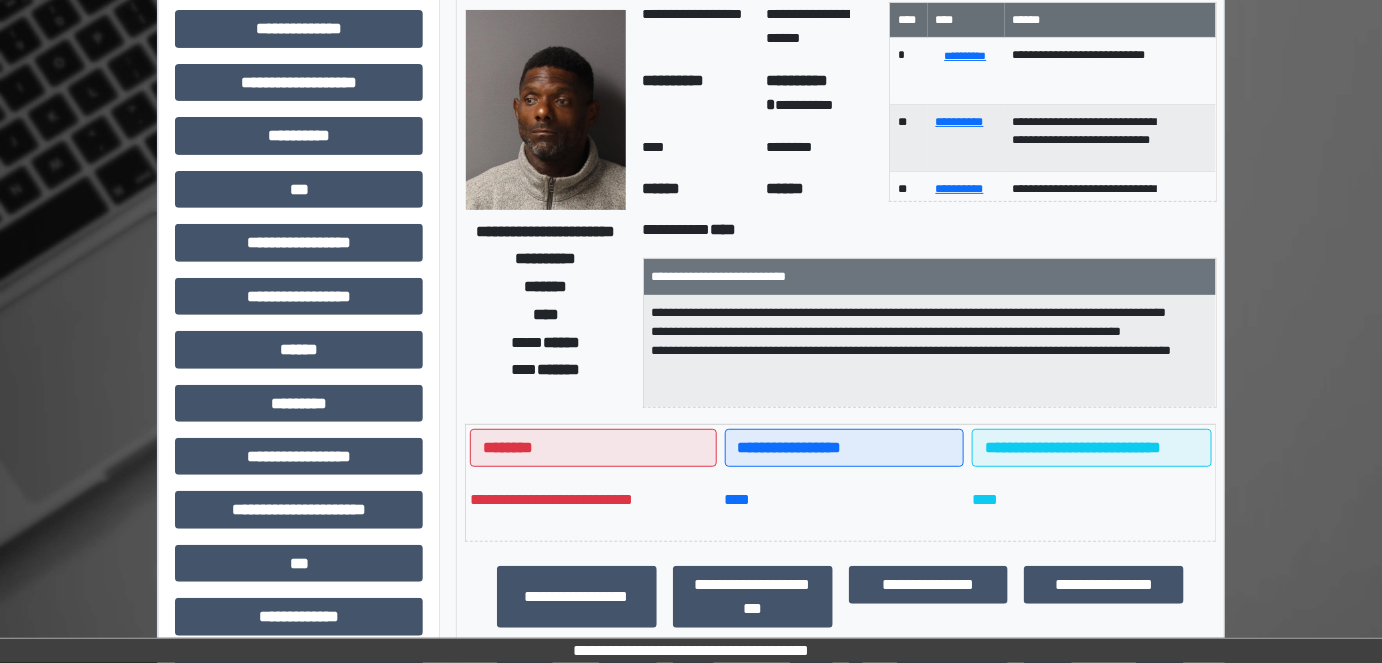 scroll, scrollTop: 272, scrollLeft: 0, axis: vertical 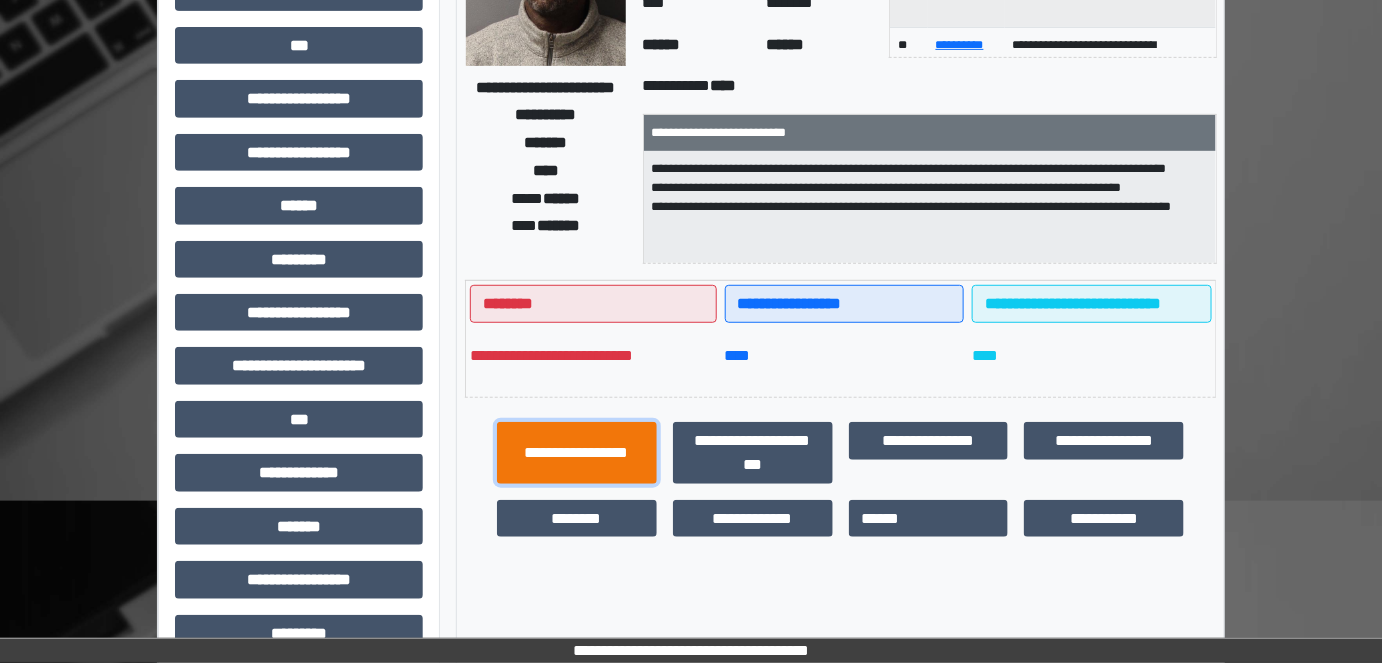 click on "**********" at bounding box center (577, 452) 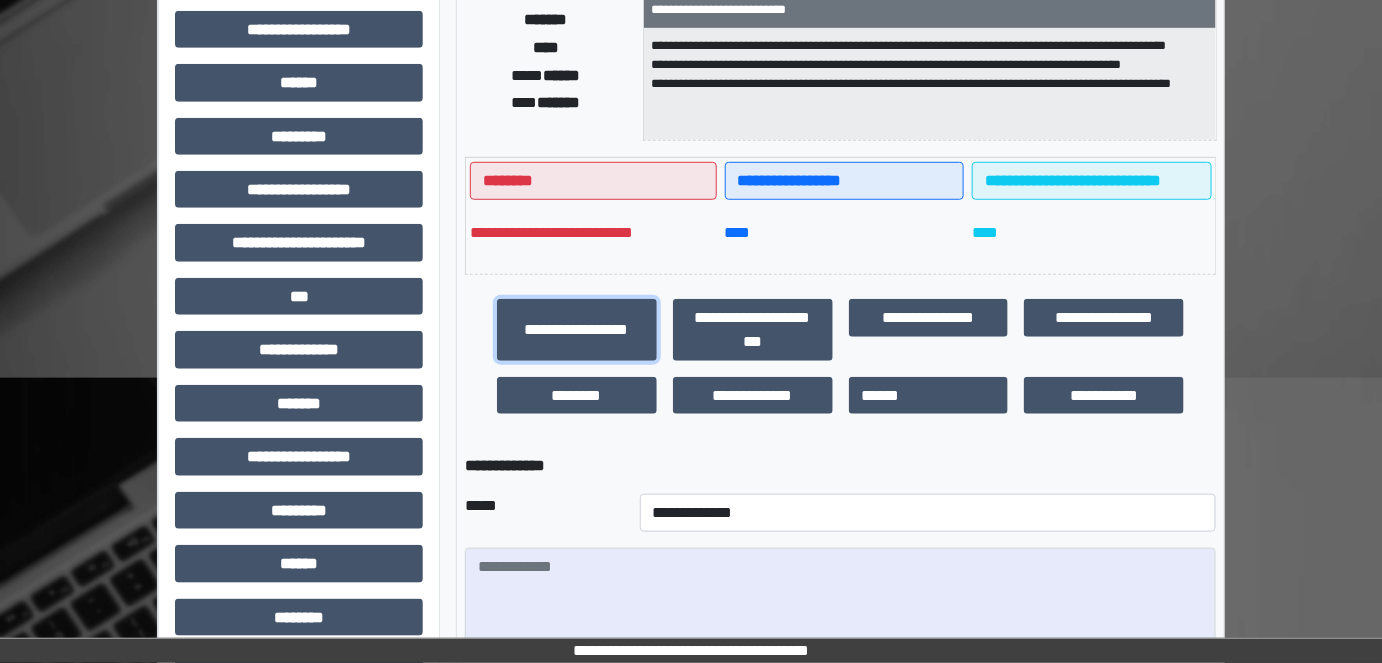 scroll, scrollTop: 545, scrollLeft: 0, axis: vertical 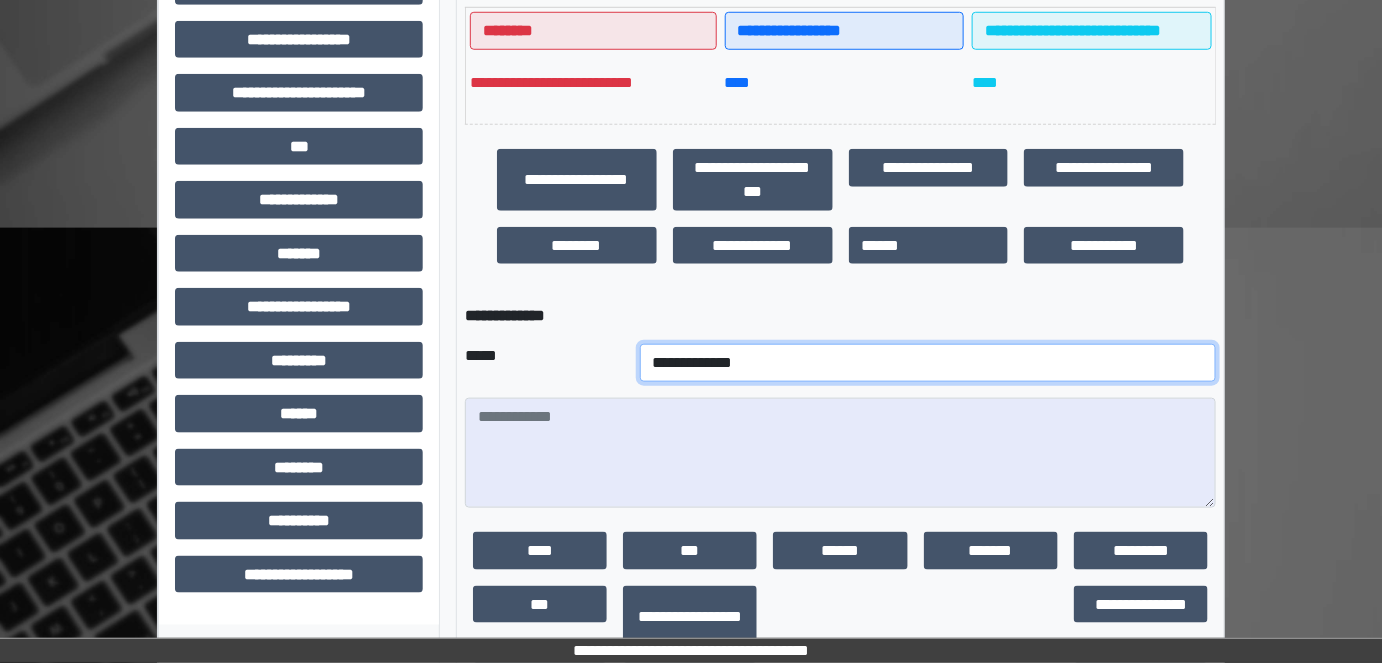 click on "**********" at bounding box center (928, 363) 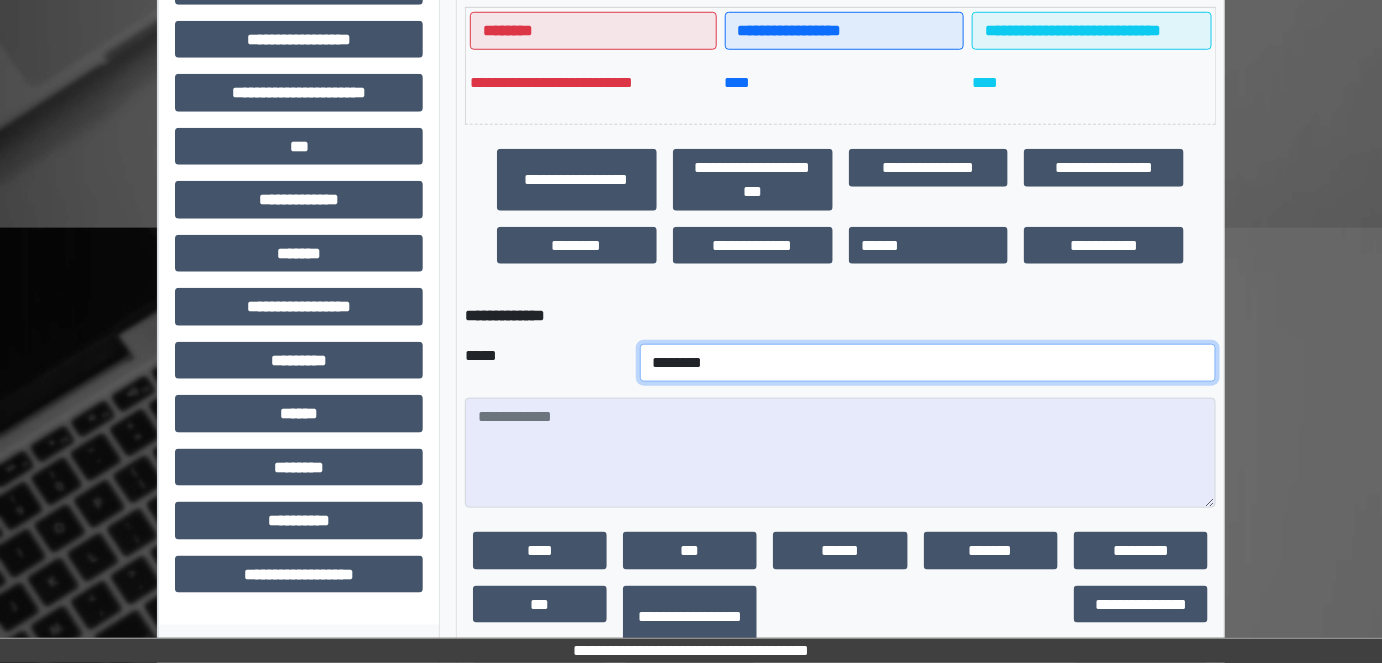 click on "**********" at bounding box center (928, 363) 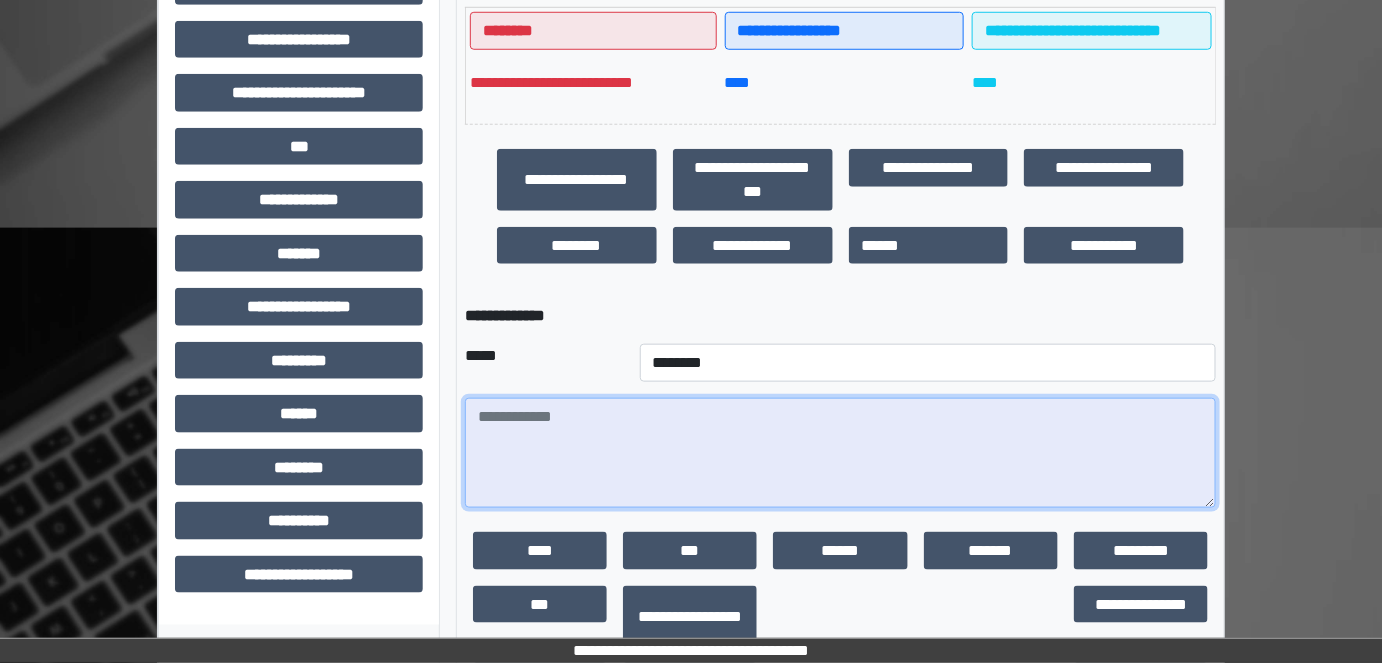click at bounding box center [841, 453] 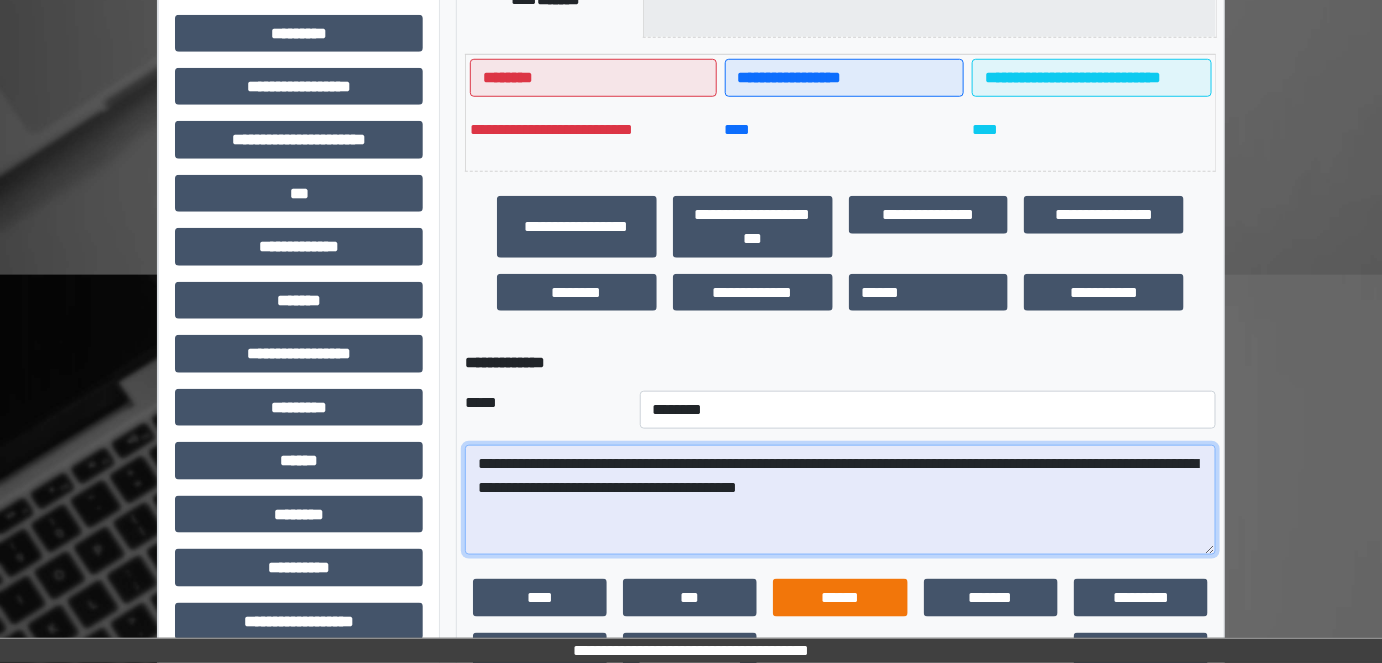 scroll, scrollTop: 636, scrollLeft: 0, axis: vertical 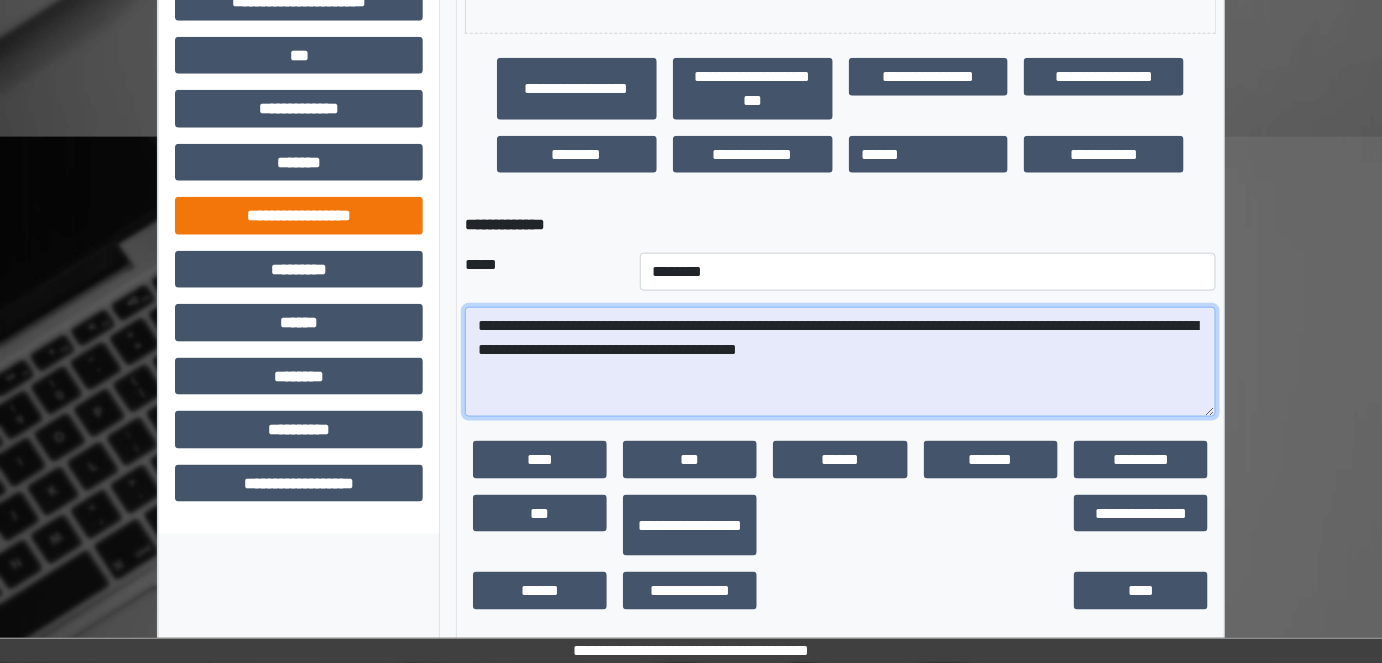 drag, startPoint x: 963, startPoint y: 376, endPoint x: 361, endPoint y: 218, distance: 622.3889 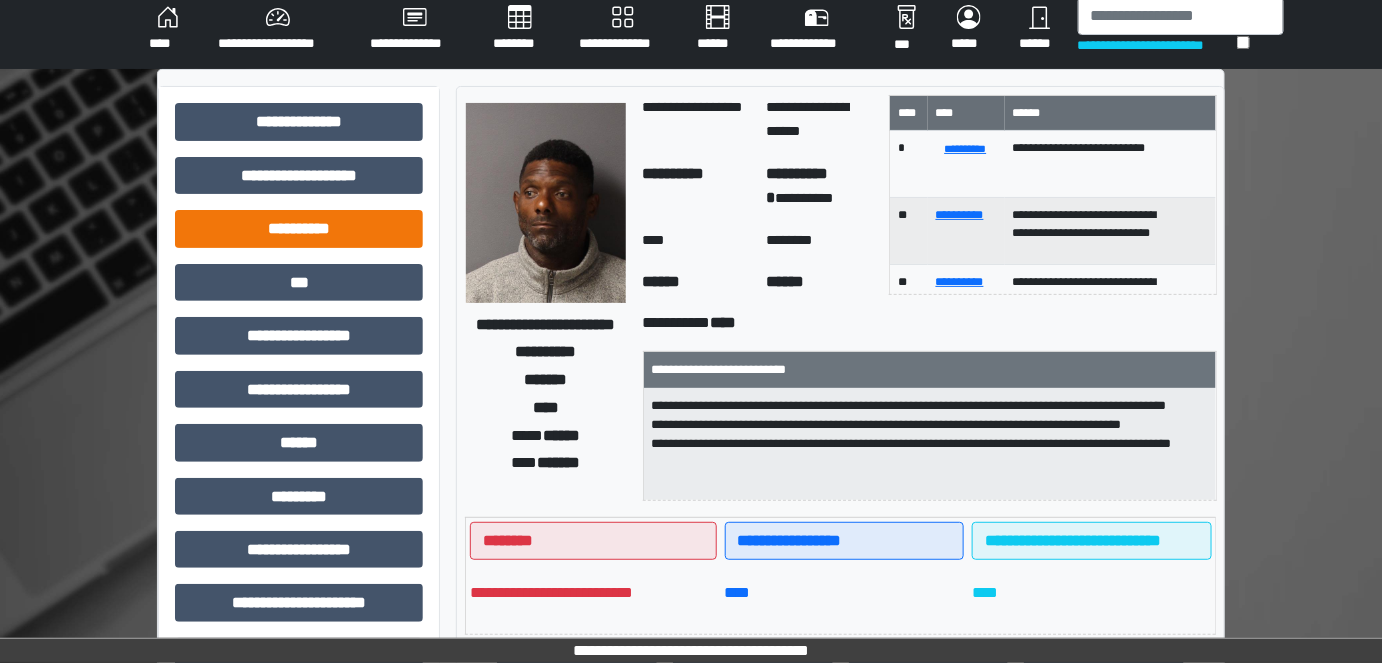 scroll, scrollTop: 0, scrollLeft: 0, axis: both 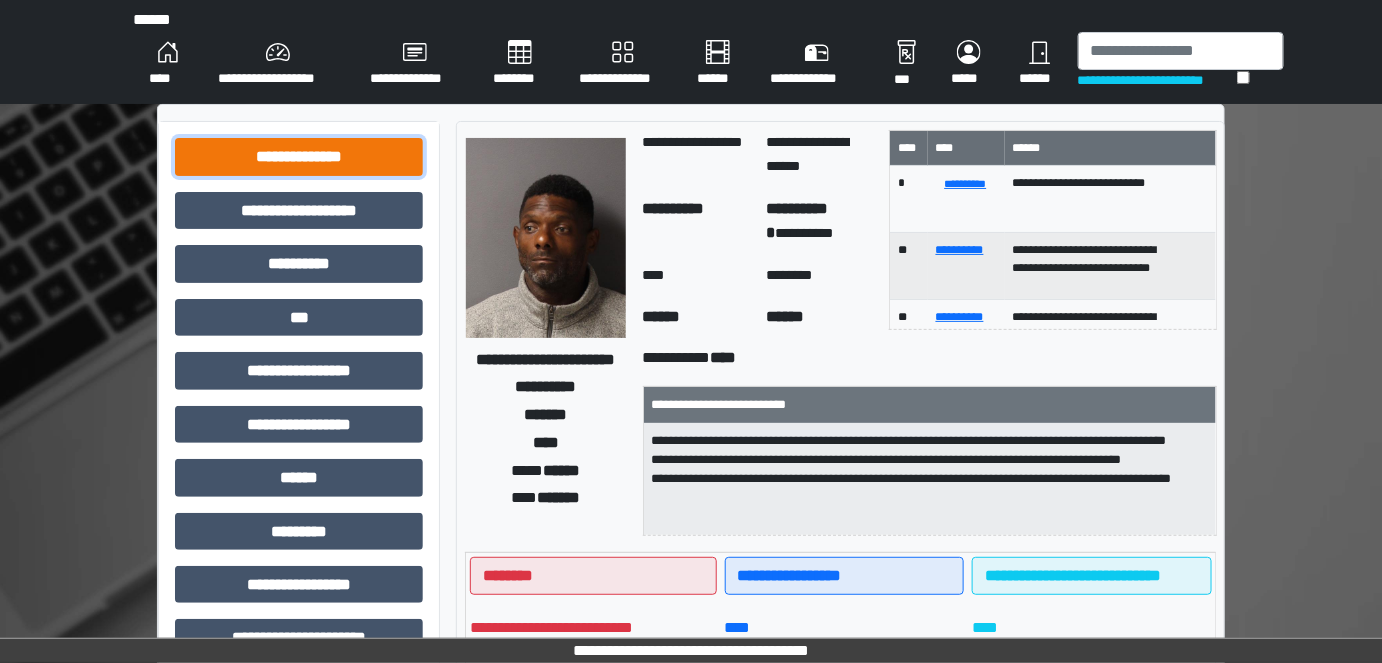 click on "**********" at bounding box center [299, 156] 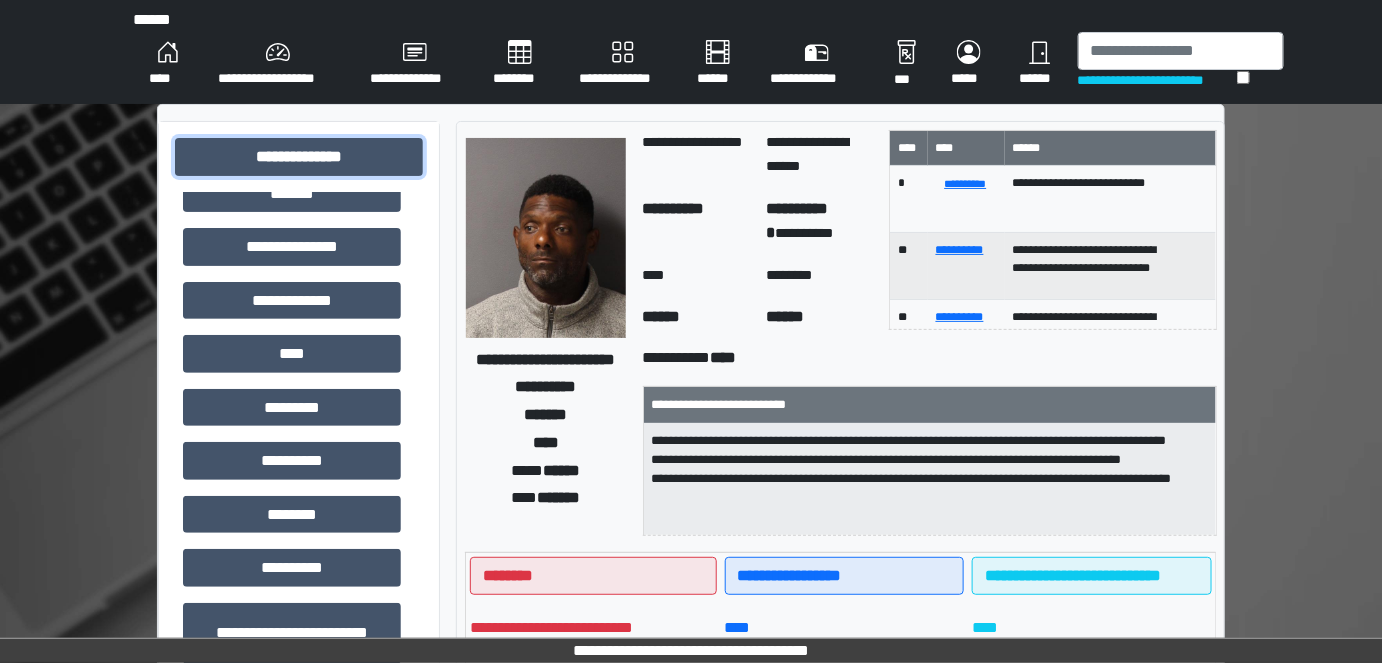 scroll, scrollTop: 570, scrollLeft: 0, axis: vertical 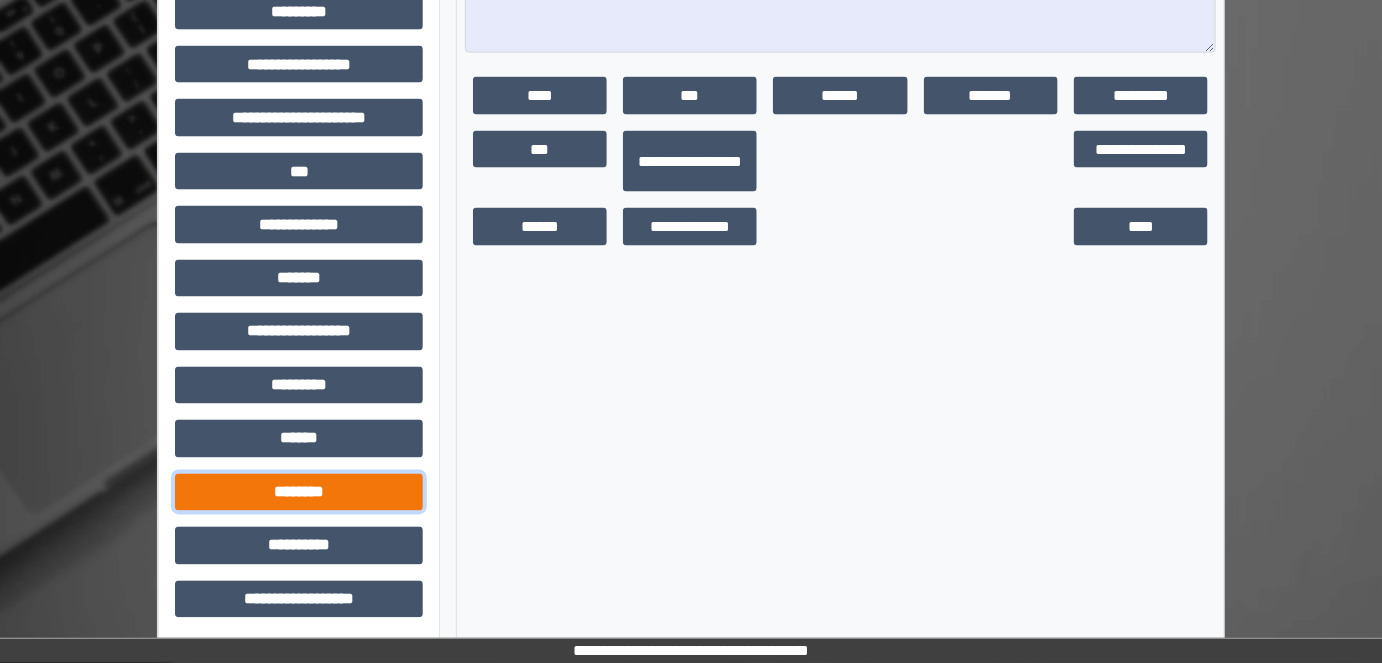 click on "********" at bounding box center (299, 492) 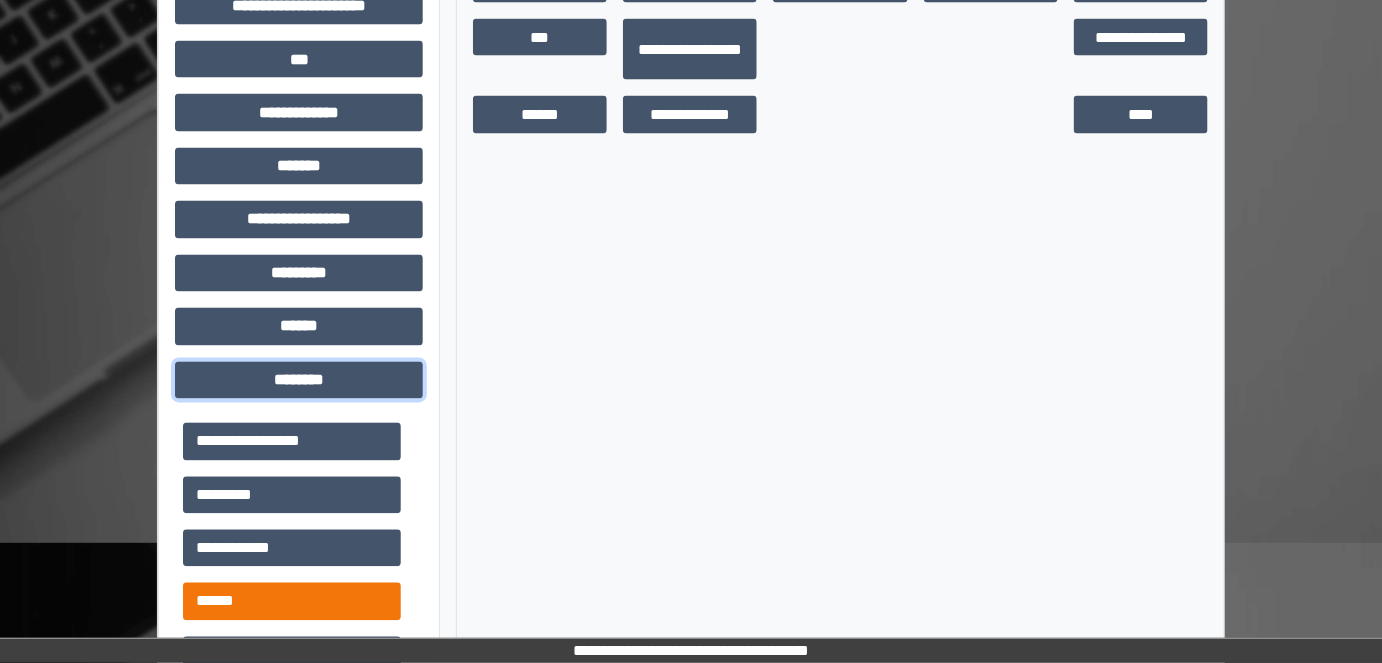 scroll, scrollTop: 1272, scrollLeft: 0, axis: vertical 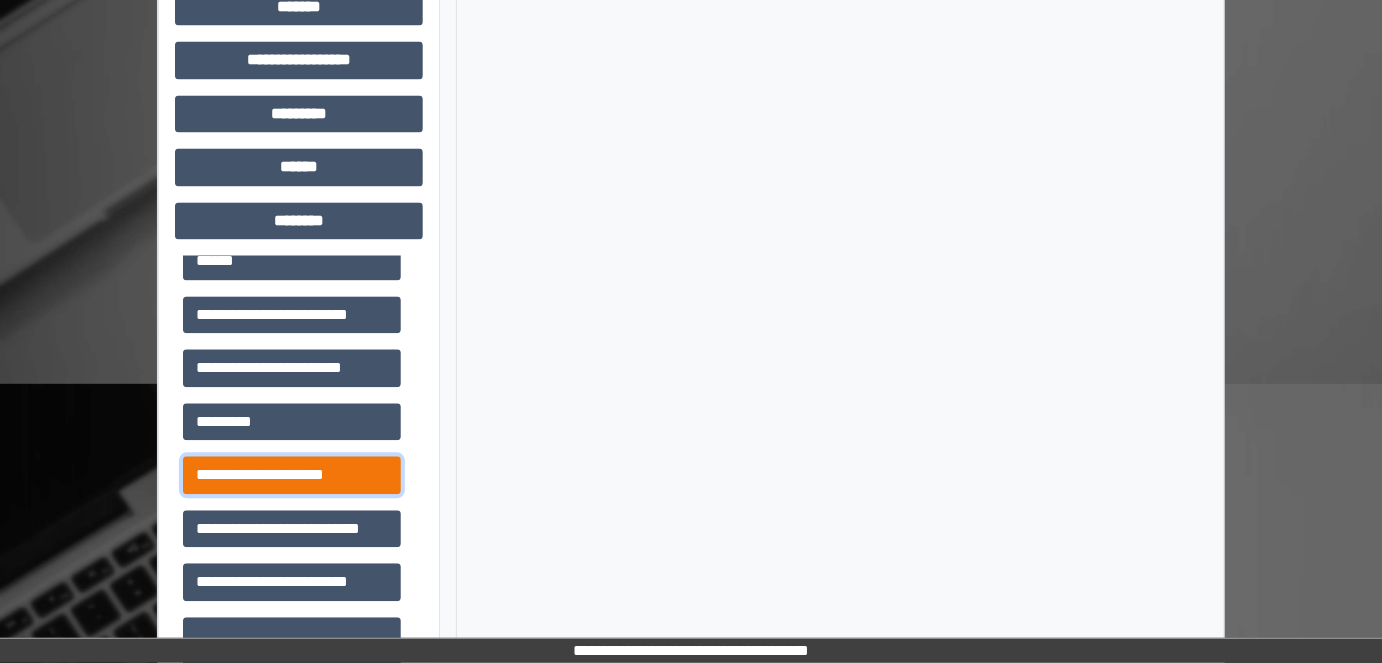 click on "**********" at bounding box center [292, 474] 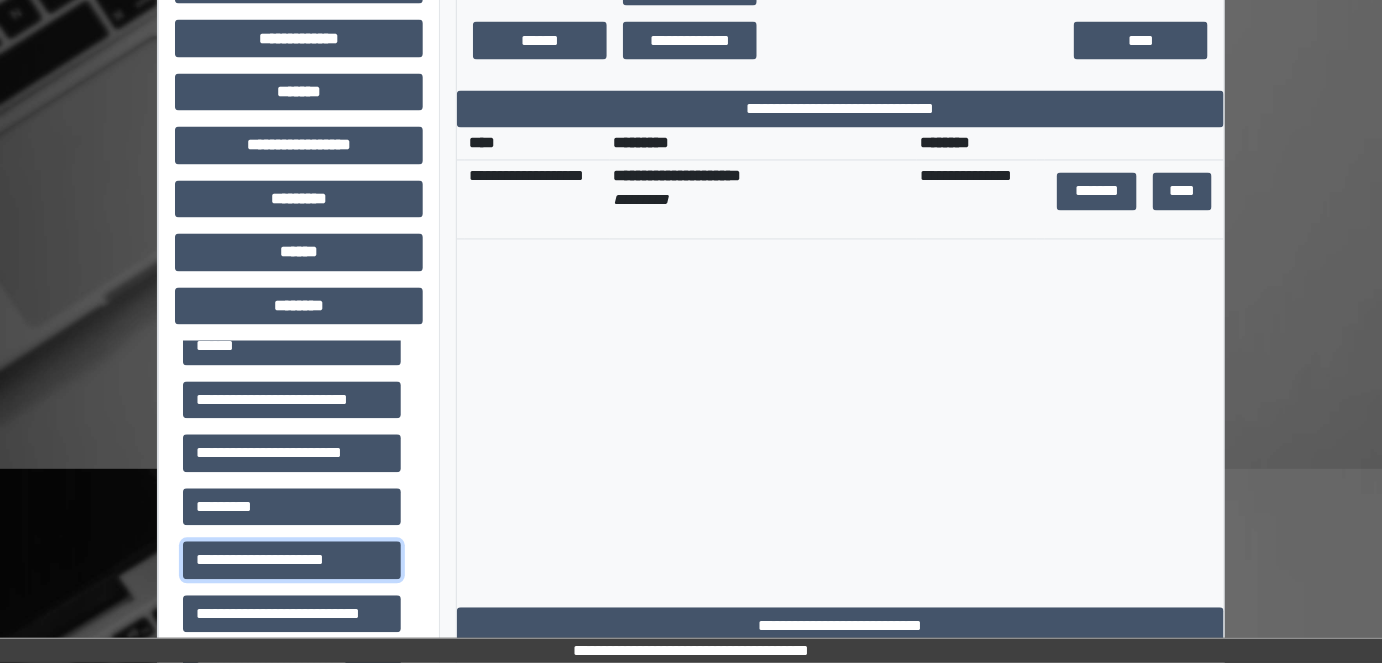 scroll, scrollTop: 1181, scrollLeft: 0, axis: vertical 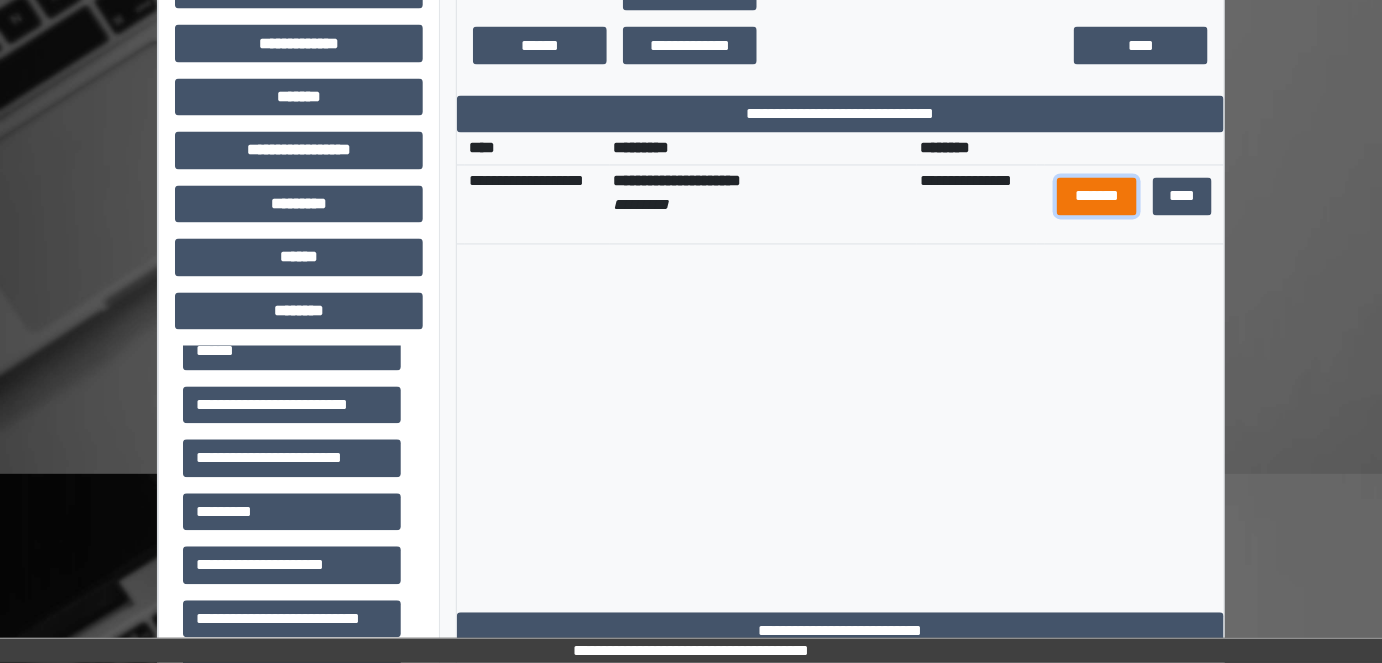 drag, startPoint x: 1104, startPoint y: 208, endPoint x: 1081, endPoint y: 226, distance: 29.206163 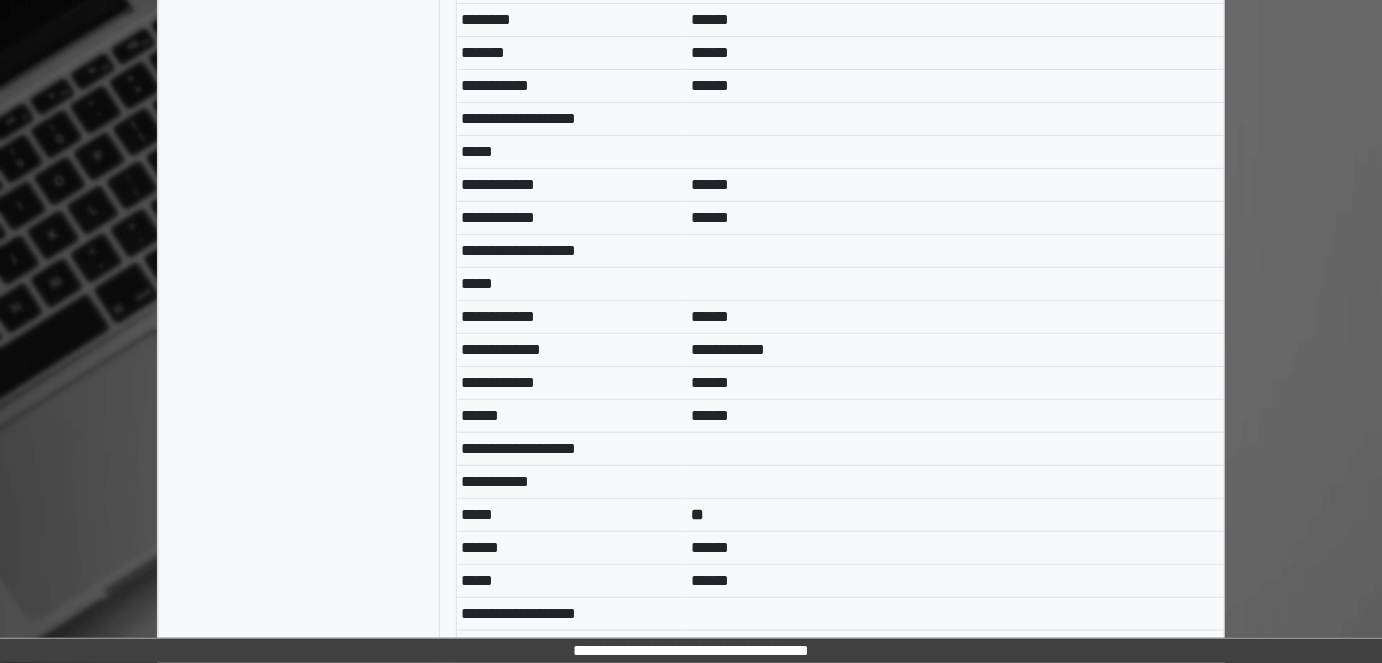 scroll, scrollTop: 5162, scrollLeft: 0, axis: vertical 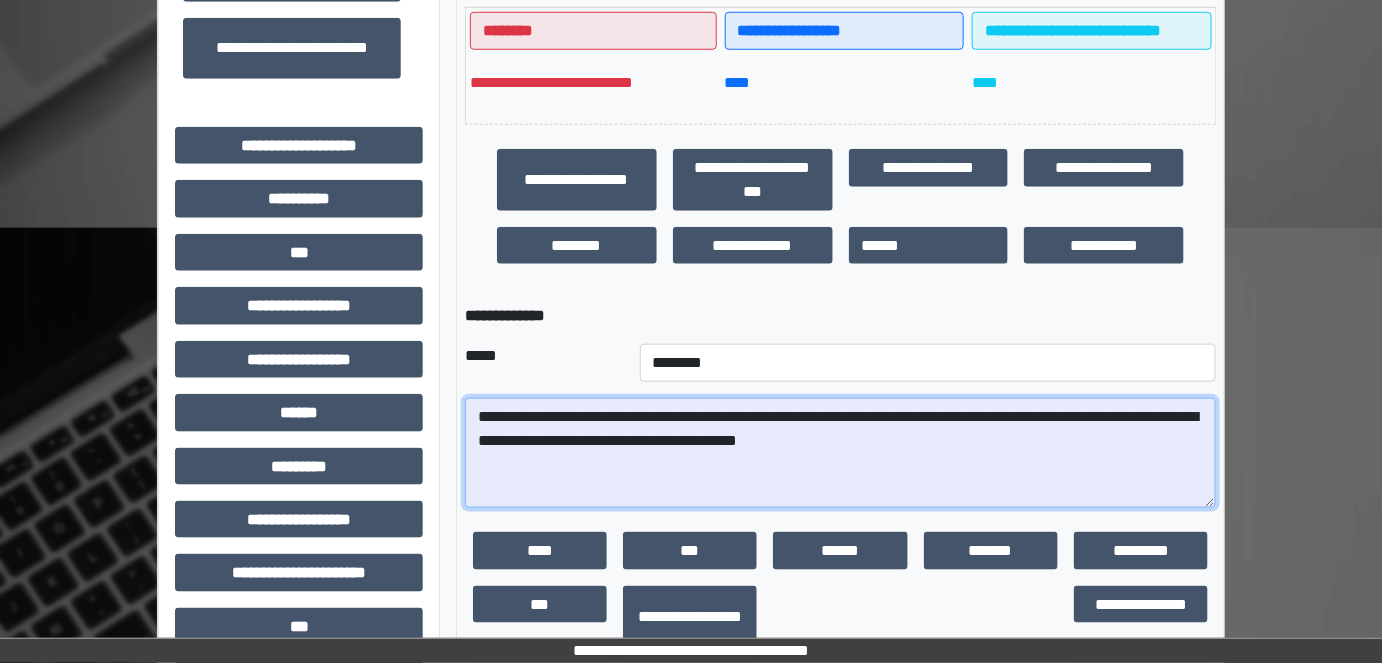 click on "**********" at bounding box center (841, 453) 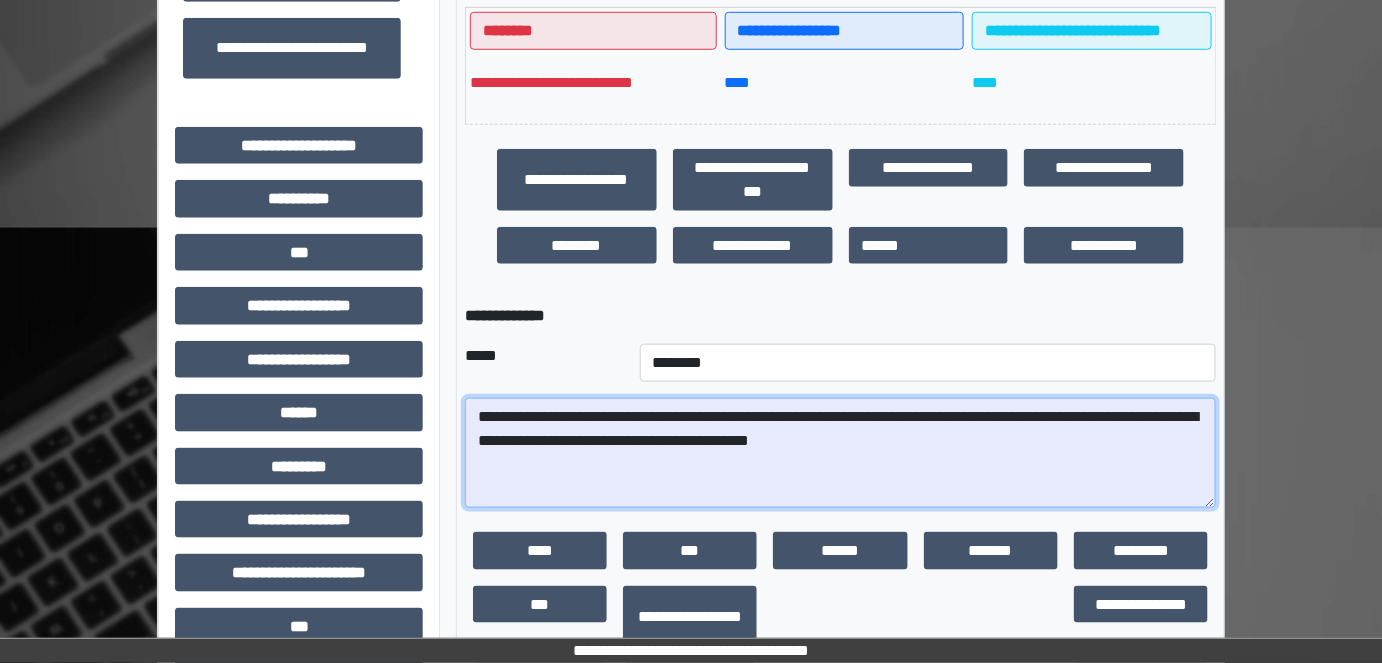click on "**********" at bounding box center (841, 453) 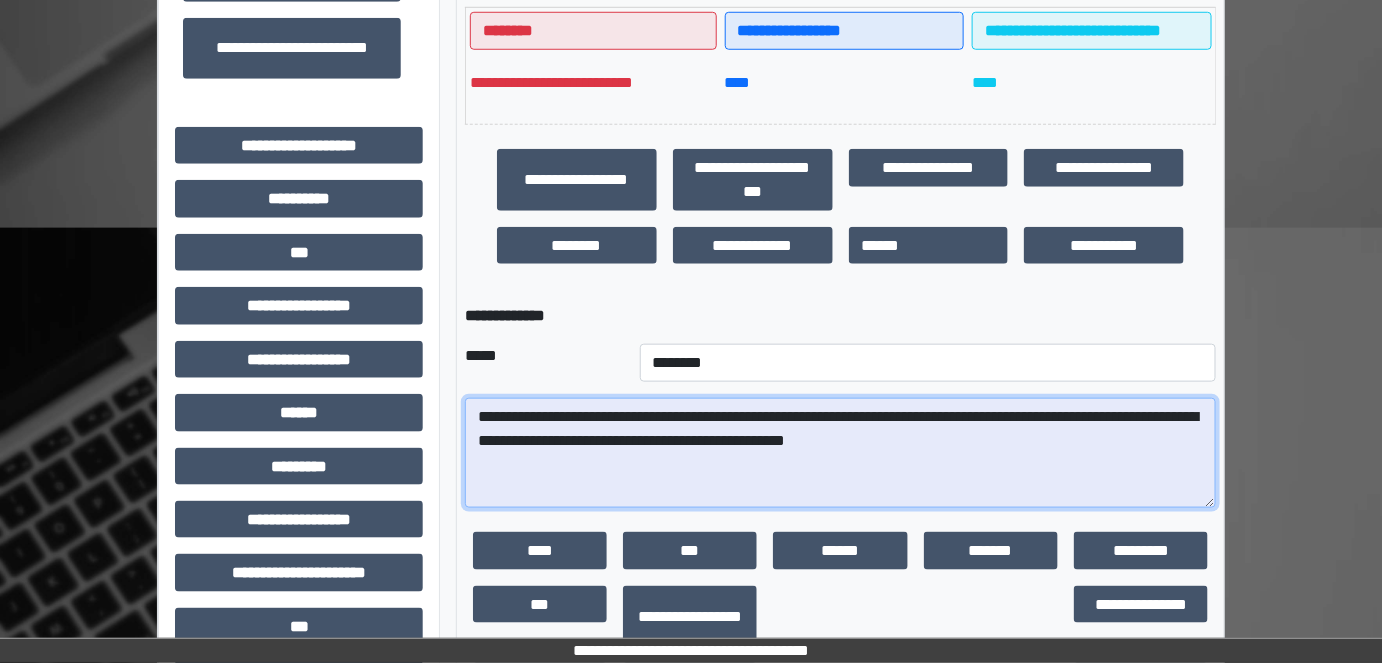 click on "**********" at bounding box center [841, 453] 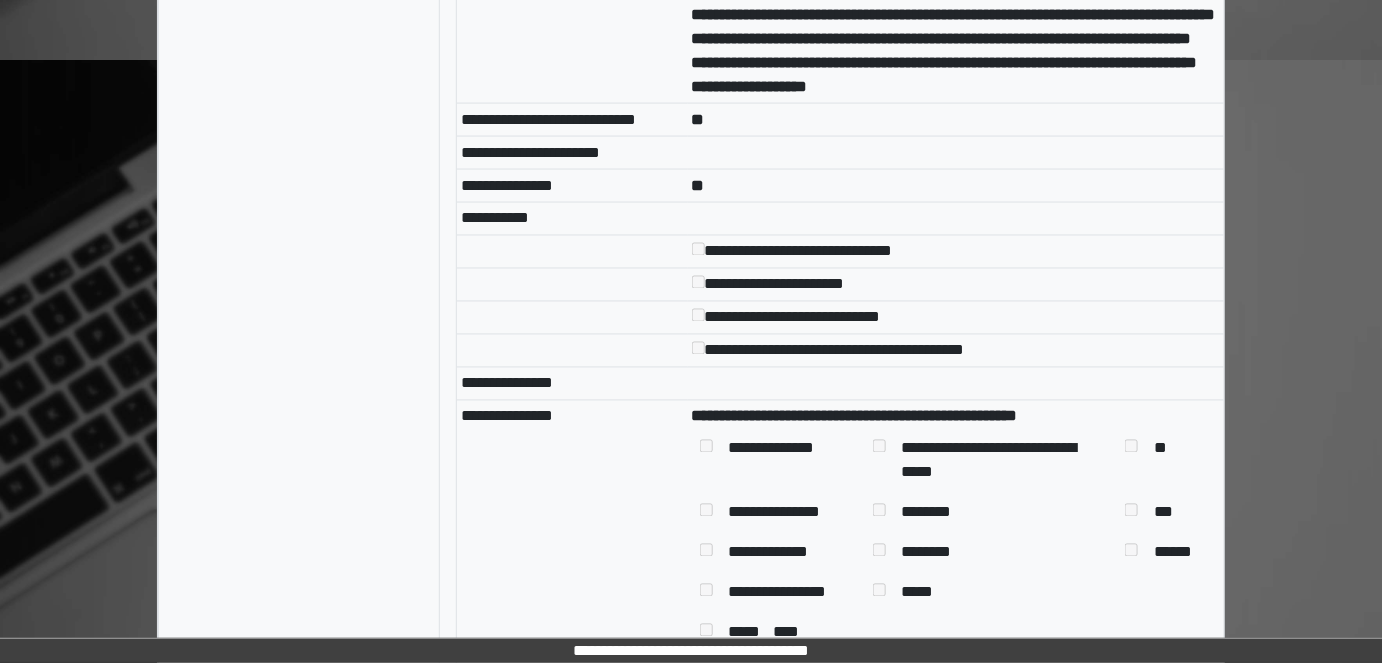 scroll, scrollTop: 8818, scrollLeft: 0, axis: vertical 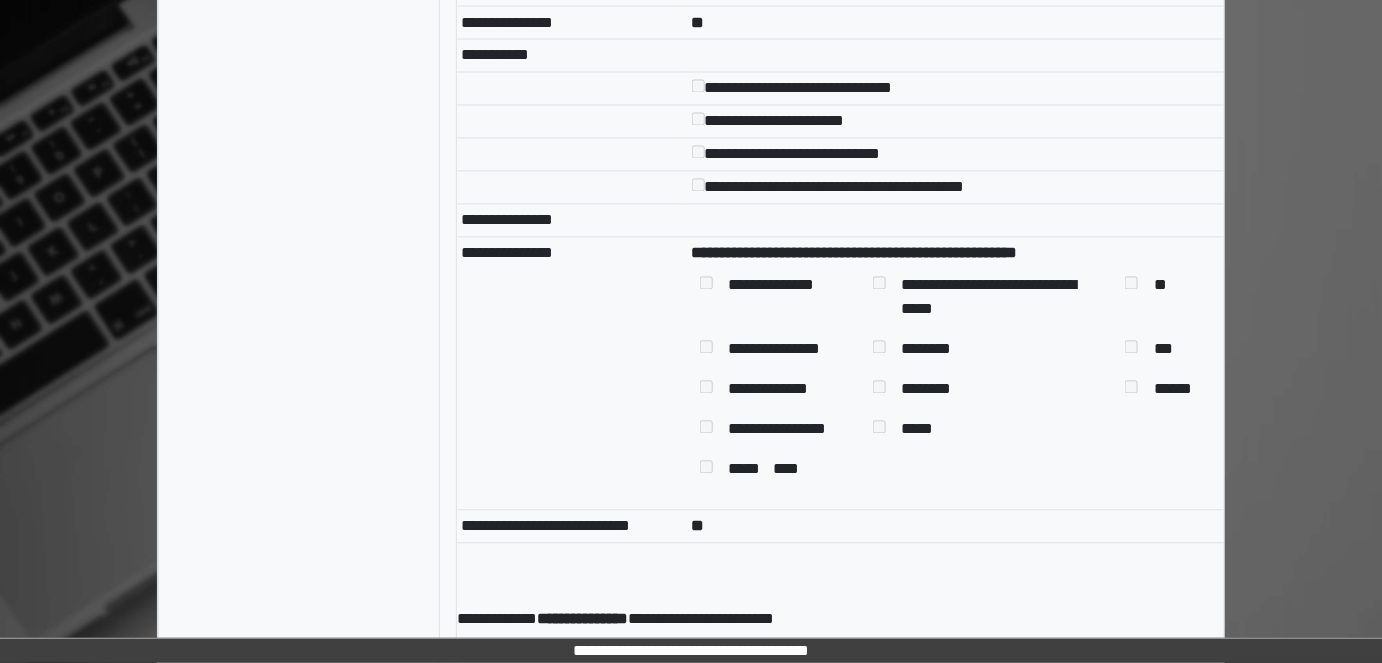 click on "**********" at bounding box center [954, -185] 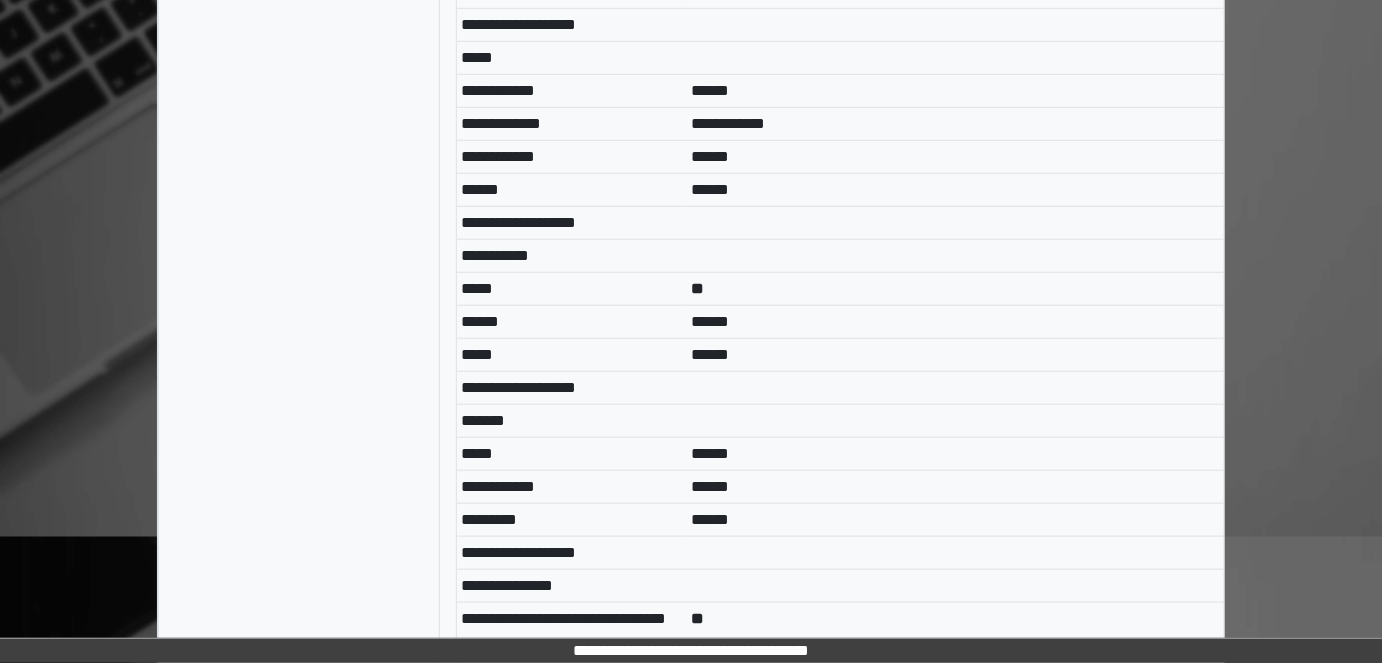 scroll, scrollTop: 5272, scrollLeft: 0, axis: vertical 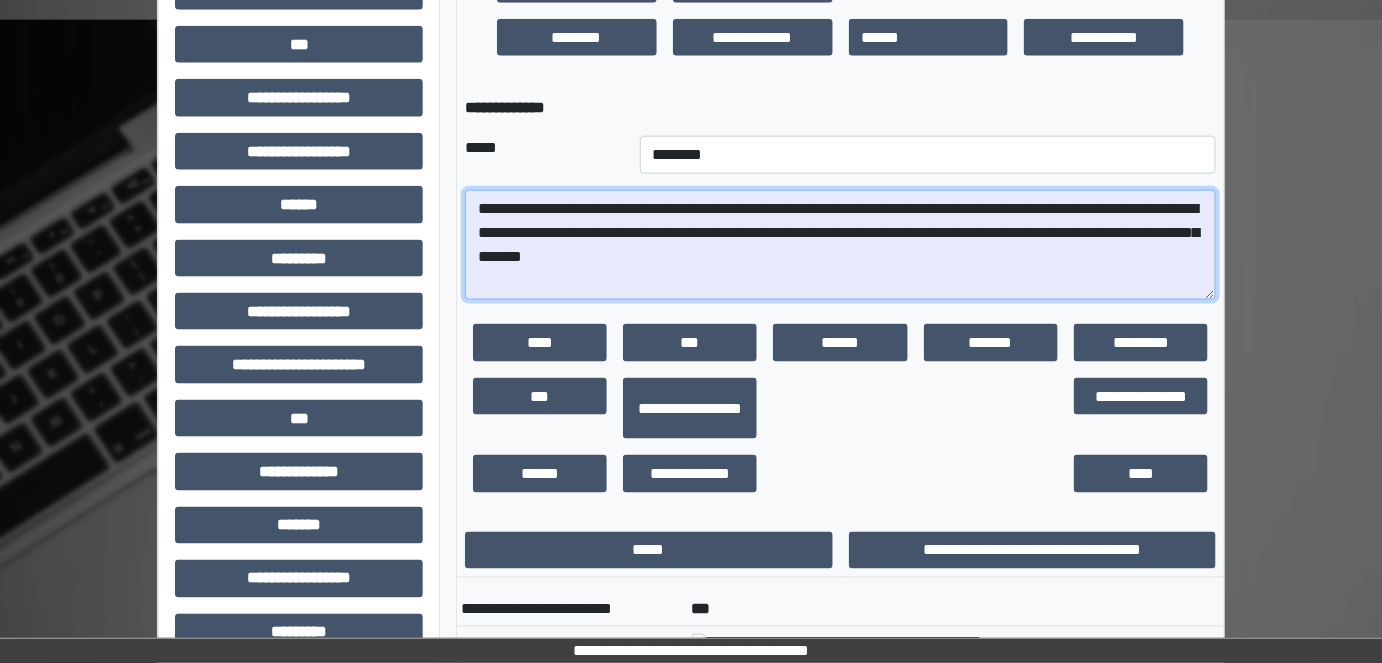 click on "**********" at bounding box center (841, 245) 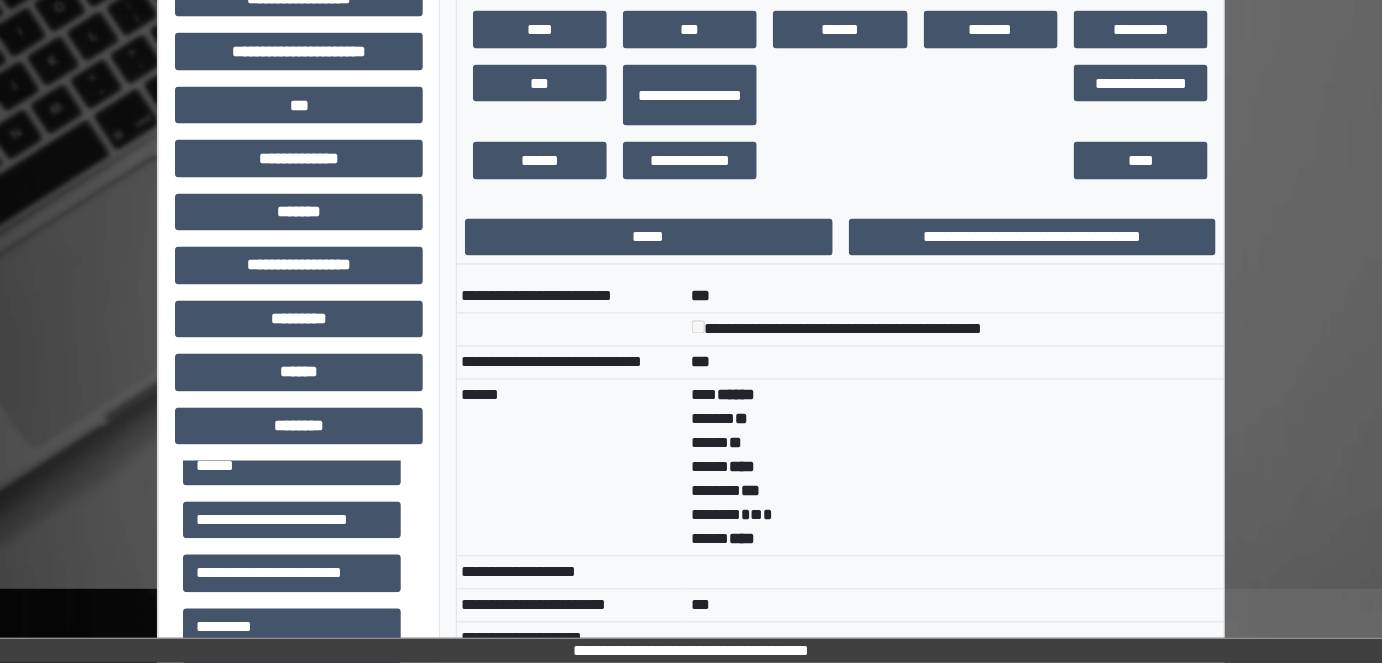 scroll, scrollTop: 1117, scrollLeft: 0, axis: vertical 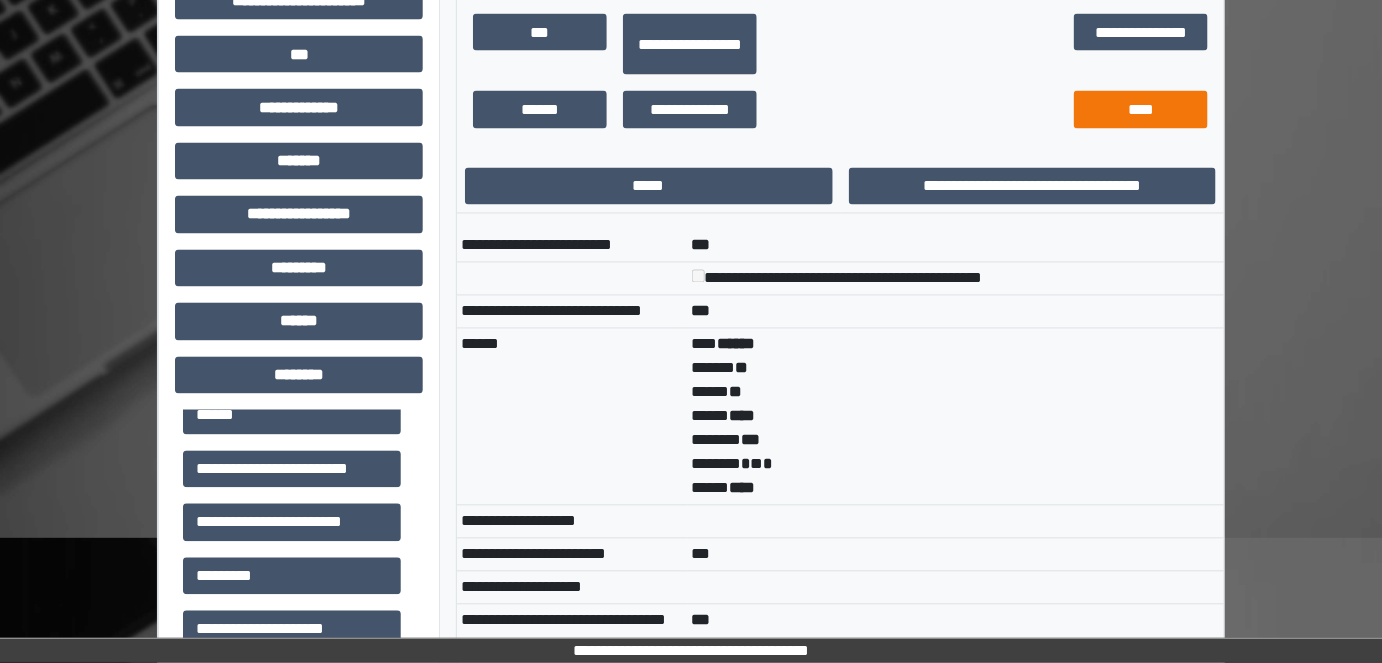 type on "**********" 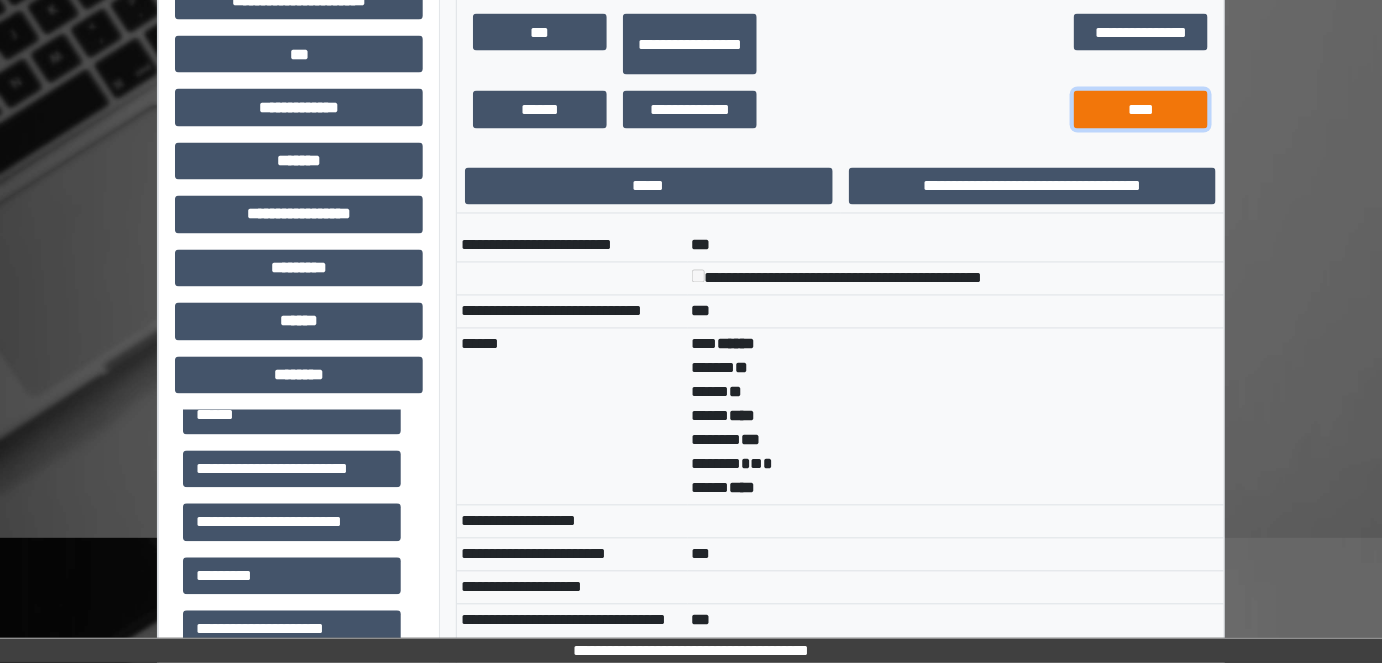 click on "****" at bounding box center (1141, 110) 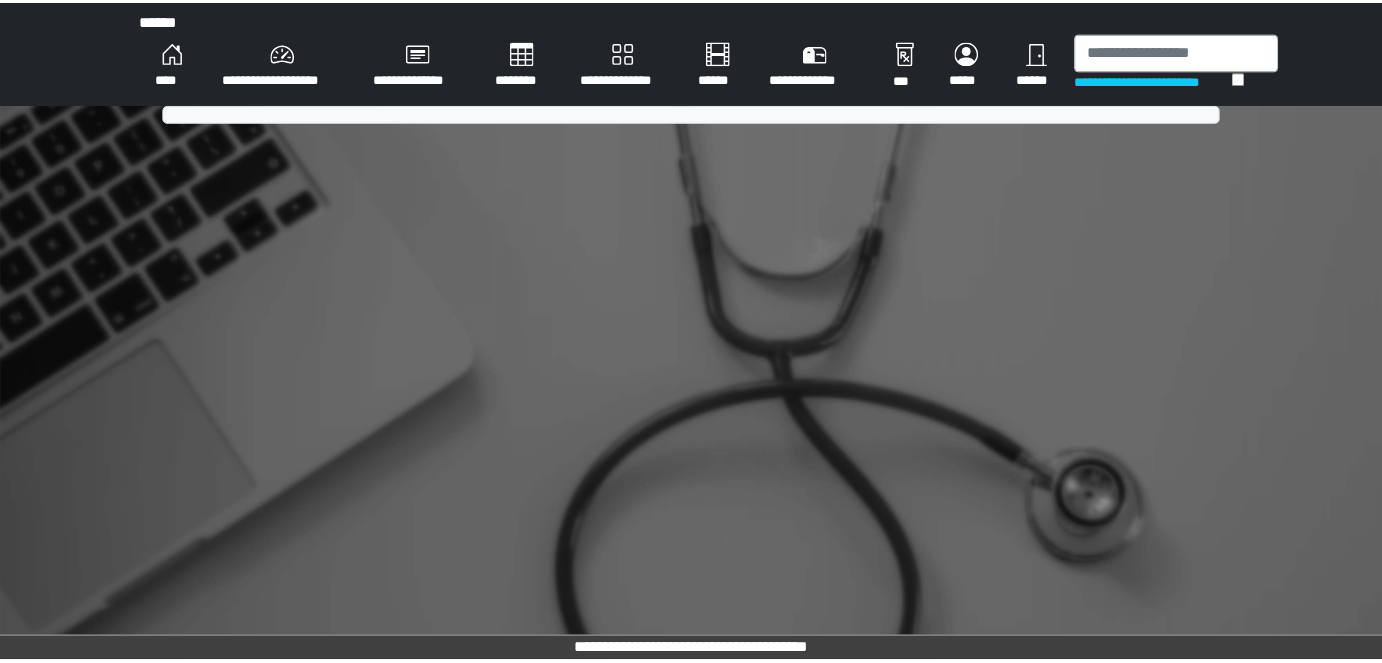 scroll, scrollTop: 0, scrollLeft: 0, axis: both 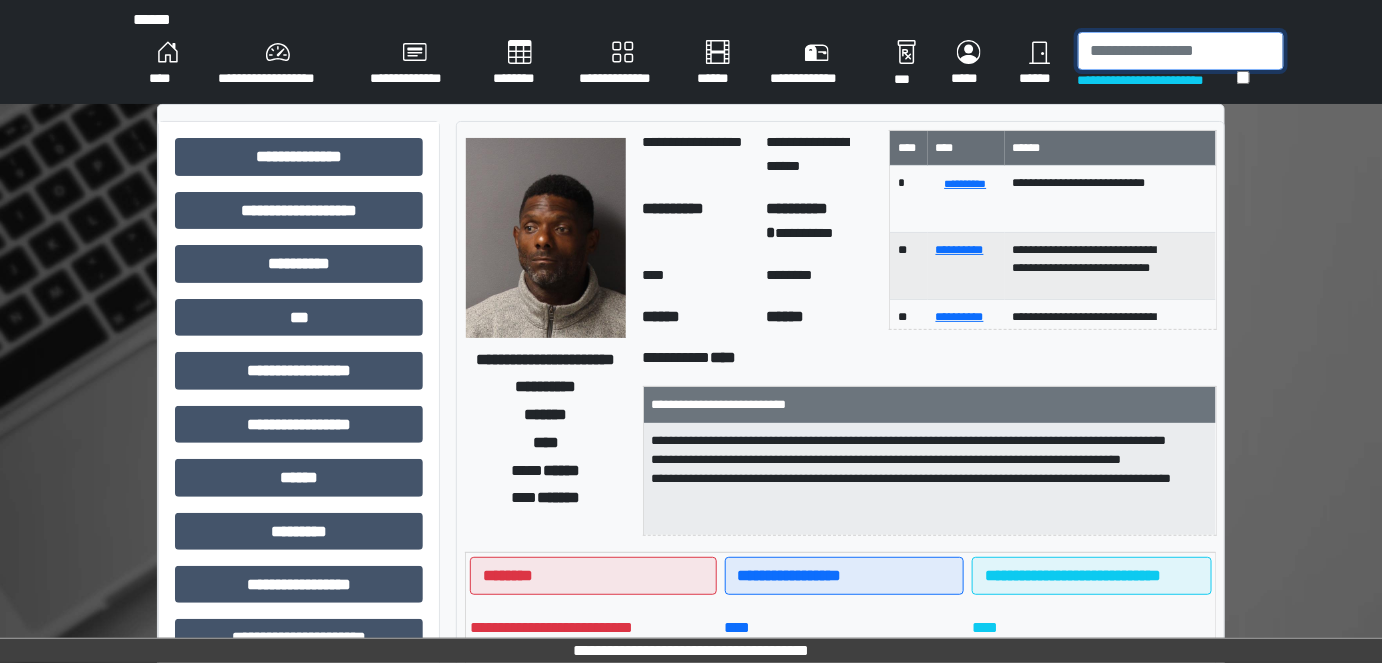 drag, startPoint x: 1117, startPoint y: 39, endPoint x: 1116, endPoint y: 54, distance: 15.033297 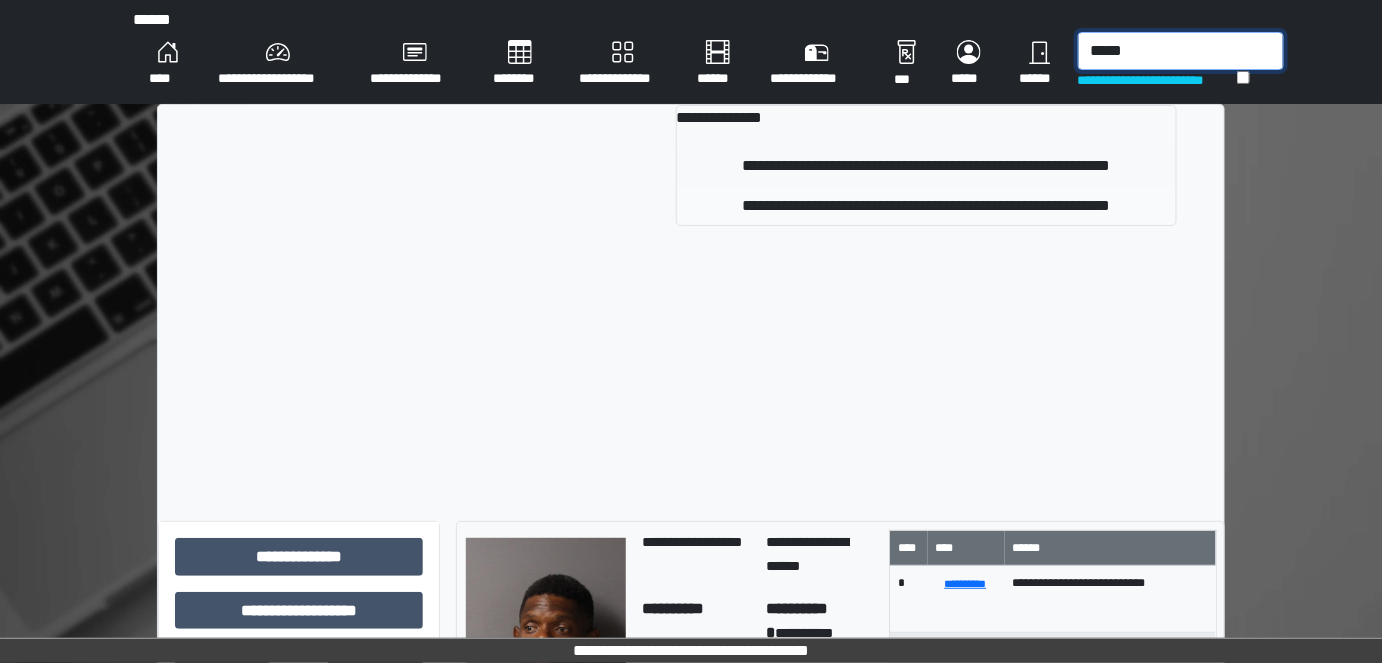 type on "*****" 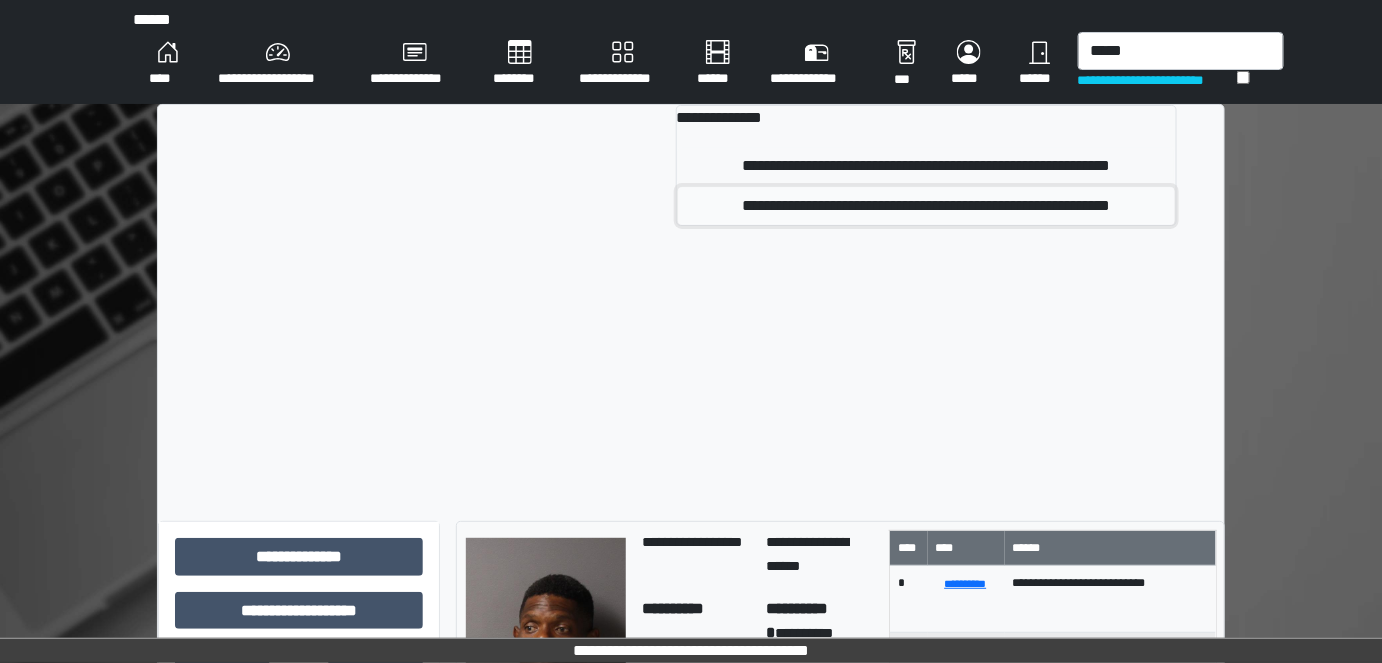 click on "**********" at bounding box center [926, 206] 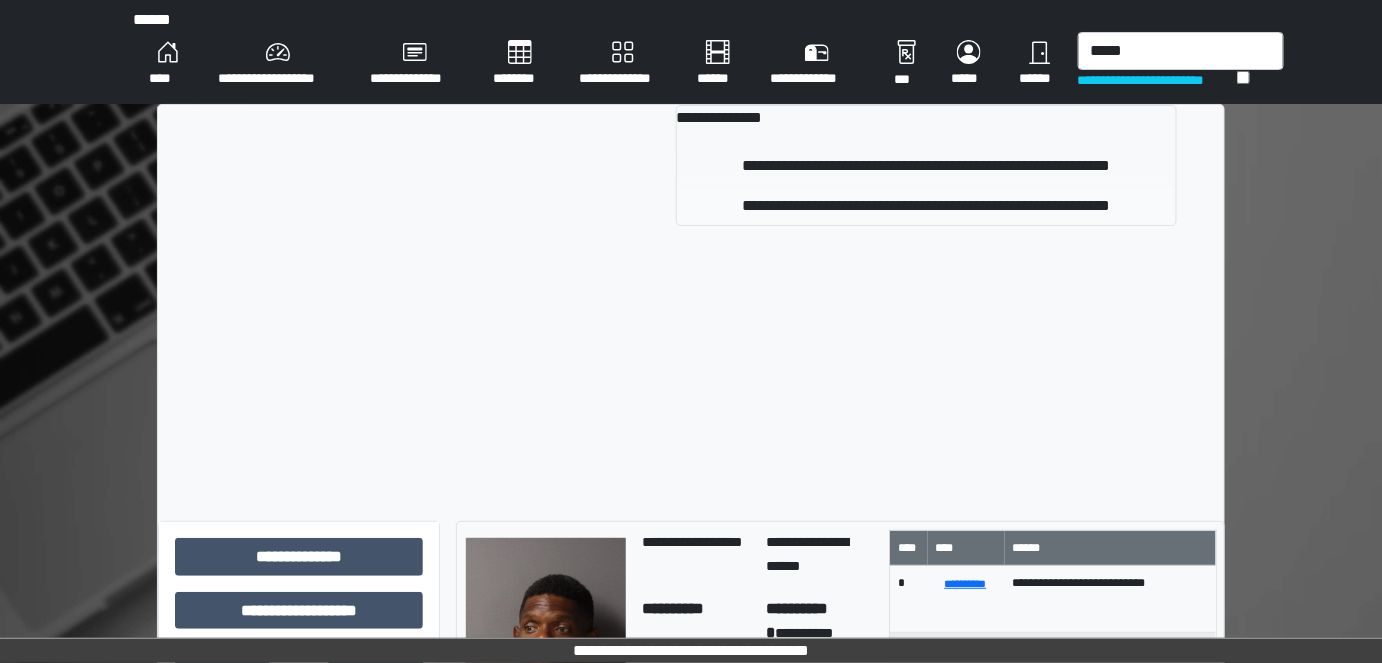 type 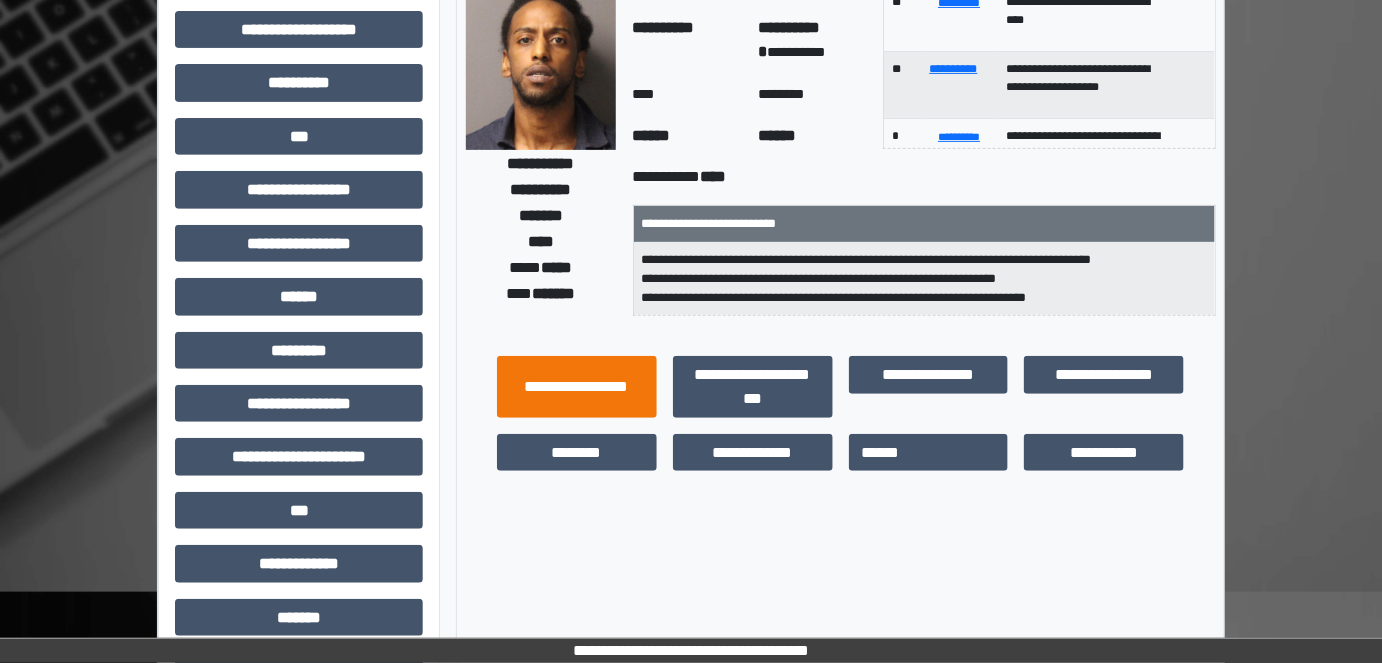 scroll, scrollTop: 272, scrollLeft: 0, axis: vertical 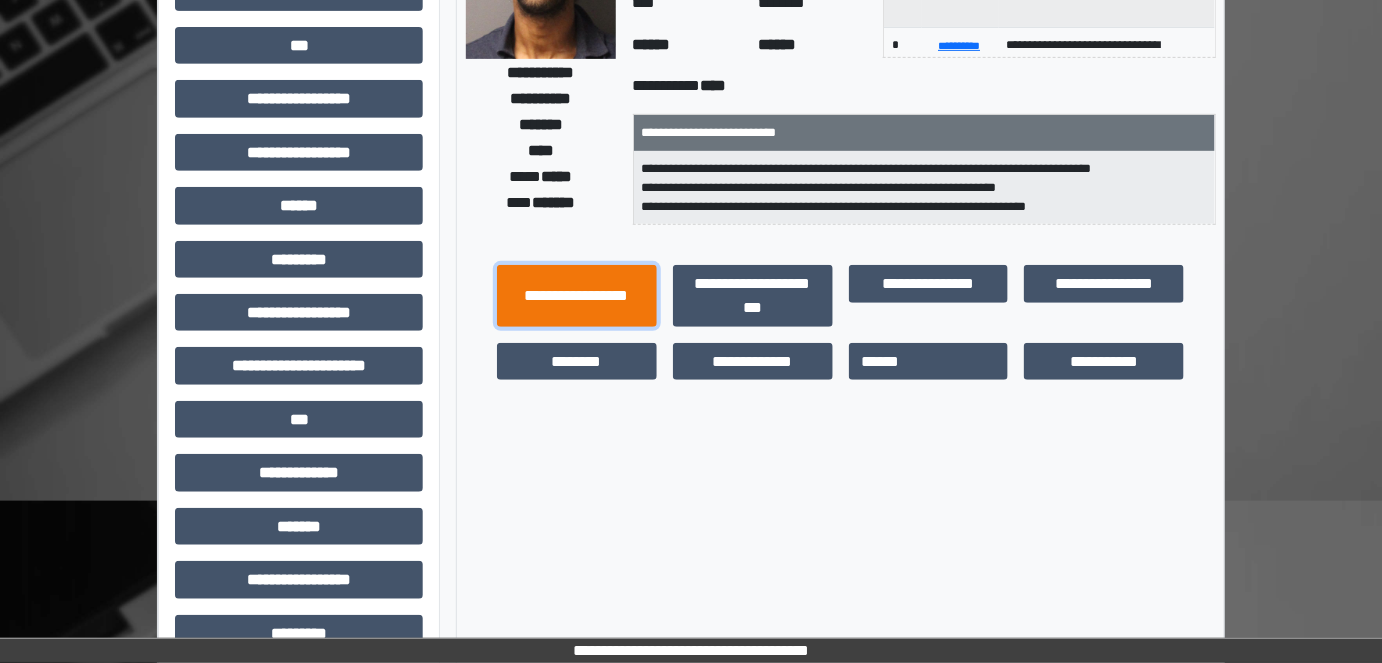 click on "**********" at bounding box center (577, 295) 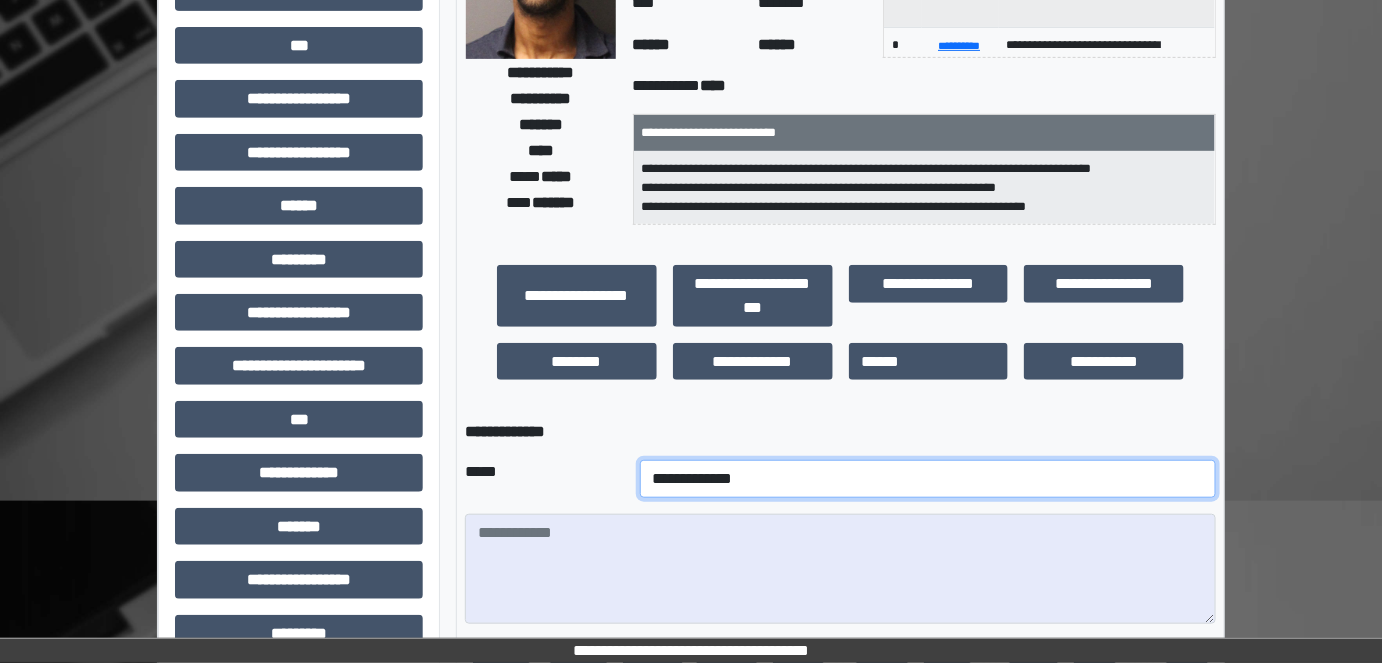 click on "**********" at bounding box center [928, 479] 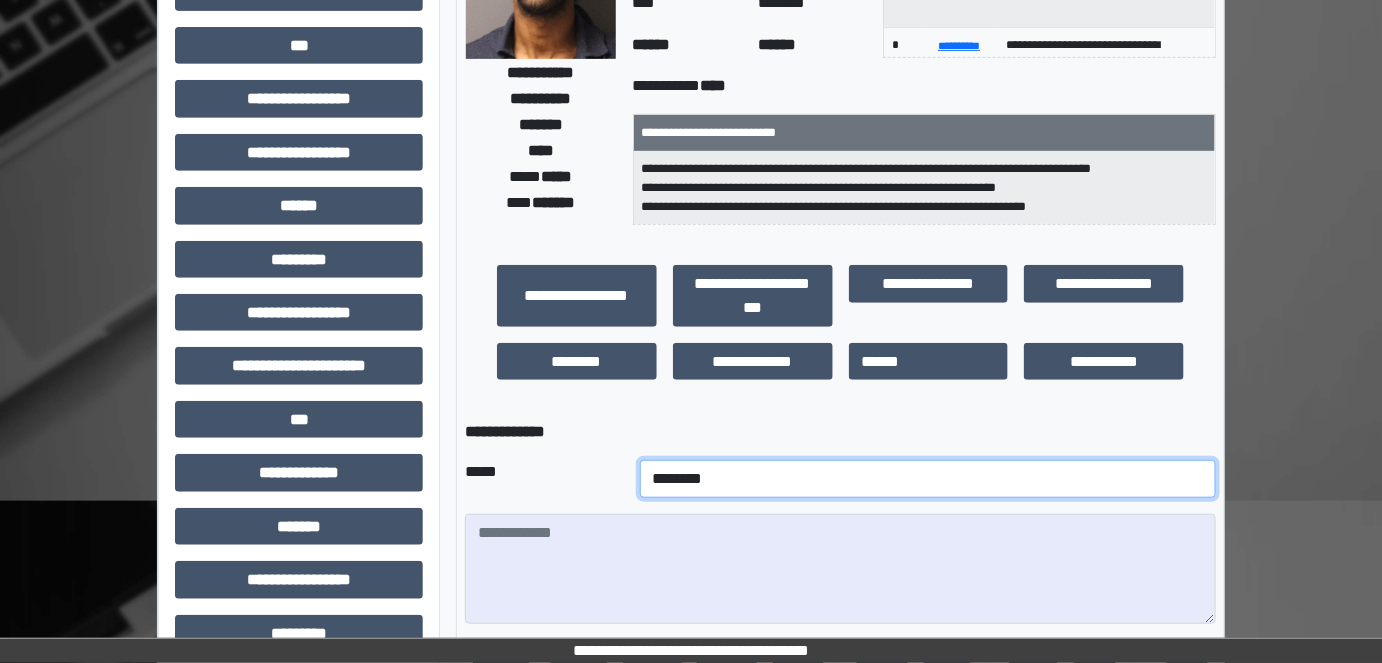click on "**********" at bounding box center (928, 479) 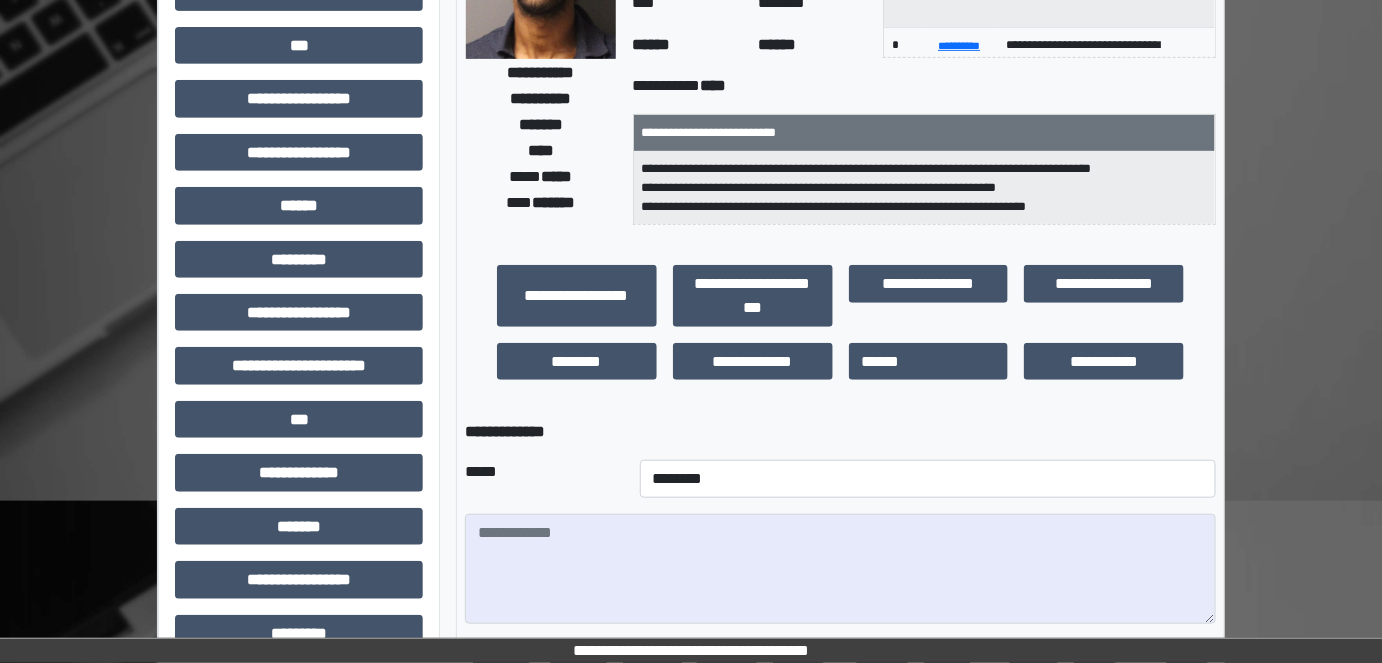 click at bounding box center (841, 569) 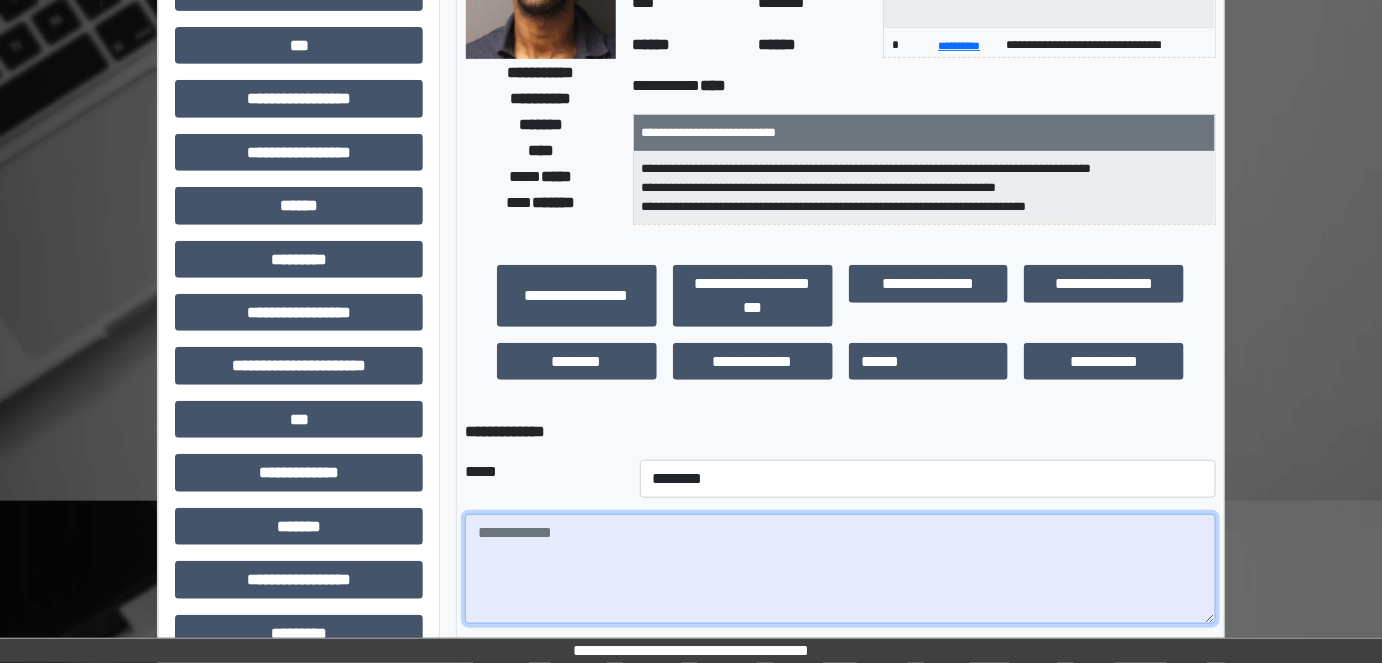 click at bounding box center [841, 569] 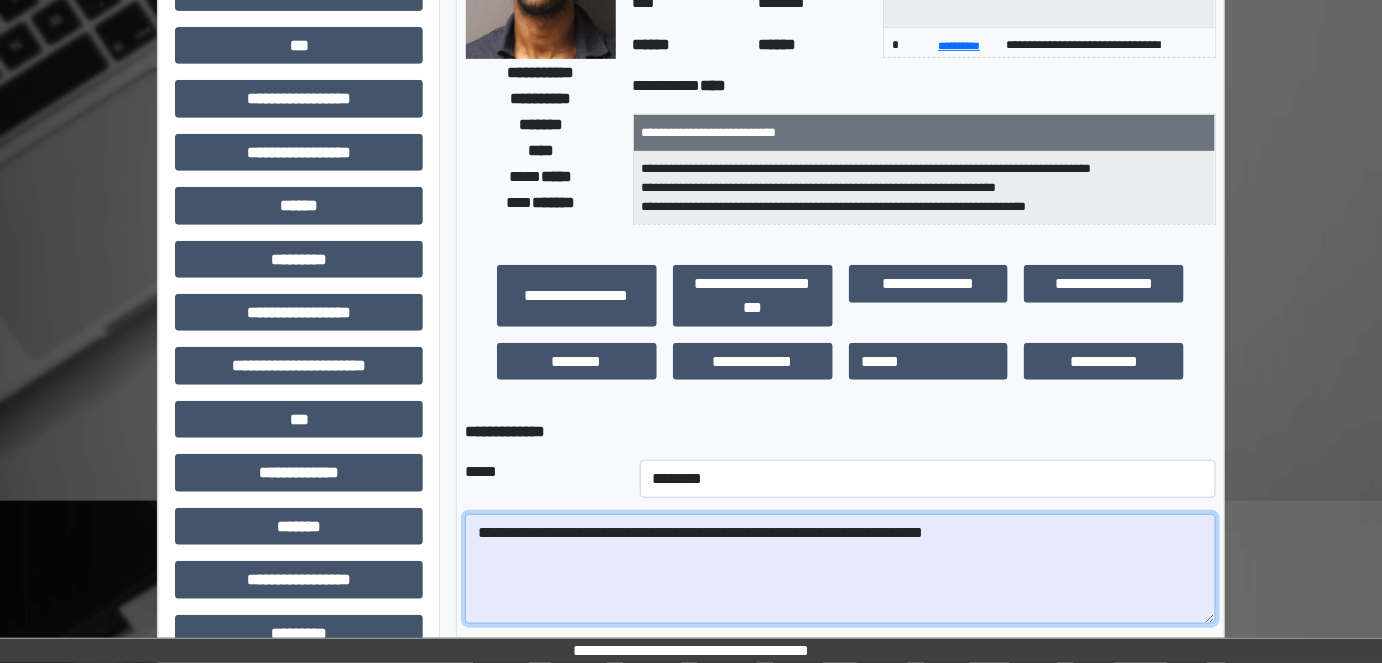 click on "**********" at bounding box center [841, 569] 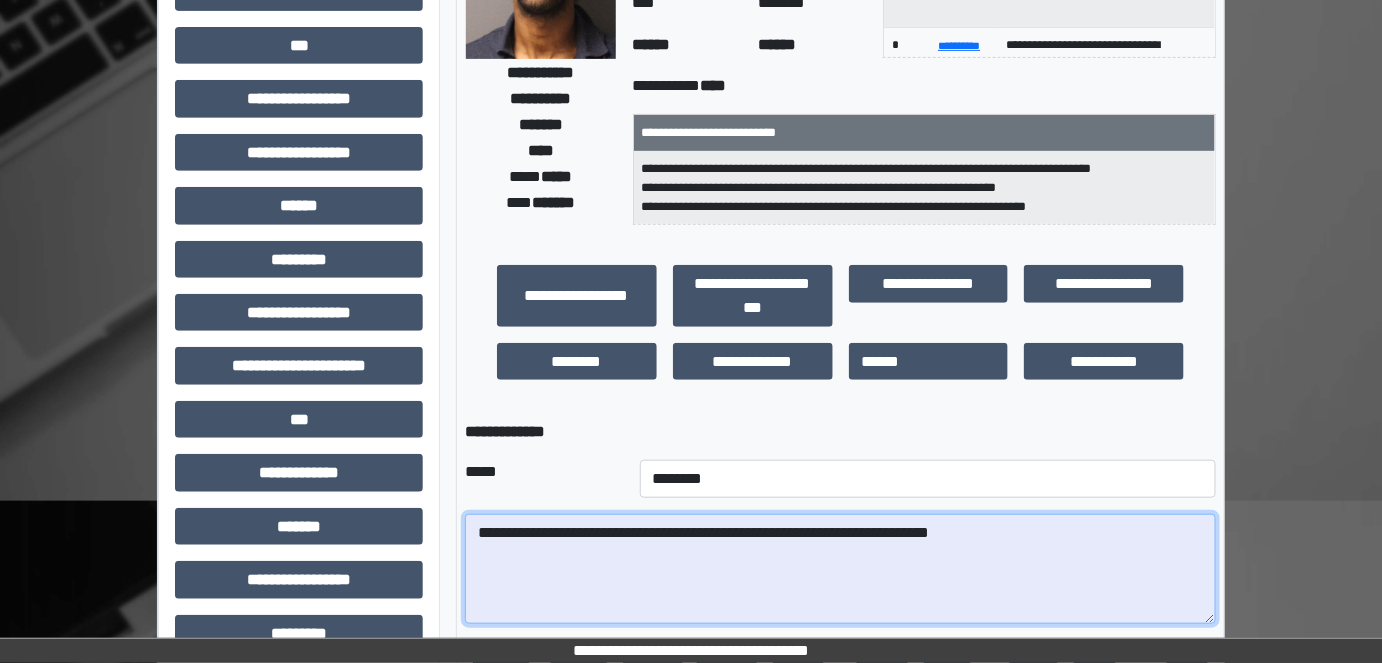 click on "**********" at bounding box center [841, 569] 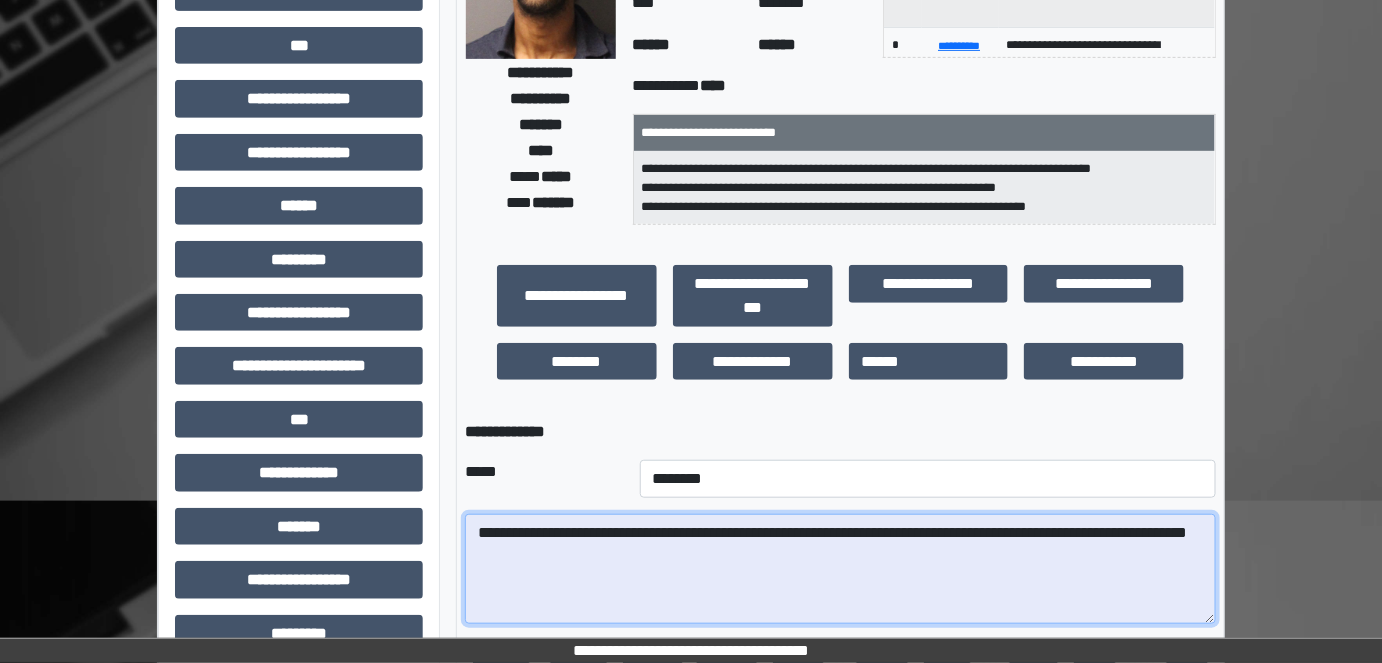 click on "**********" at bounding box center (841, 569) 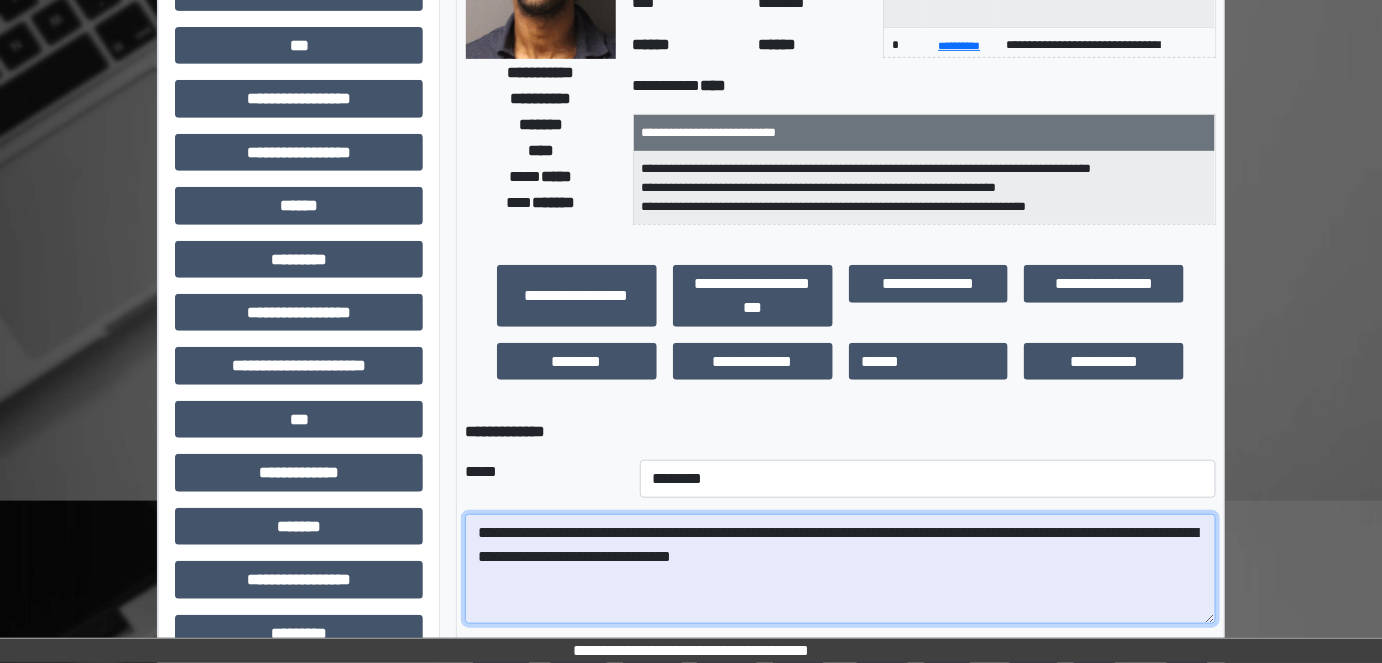 click on "**********" at bounding box center (841, 569) 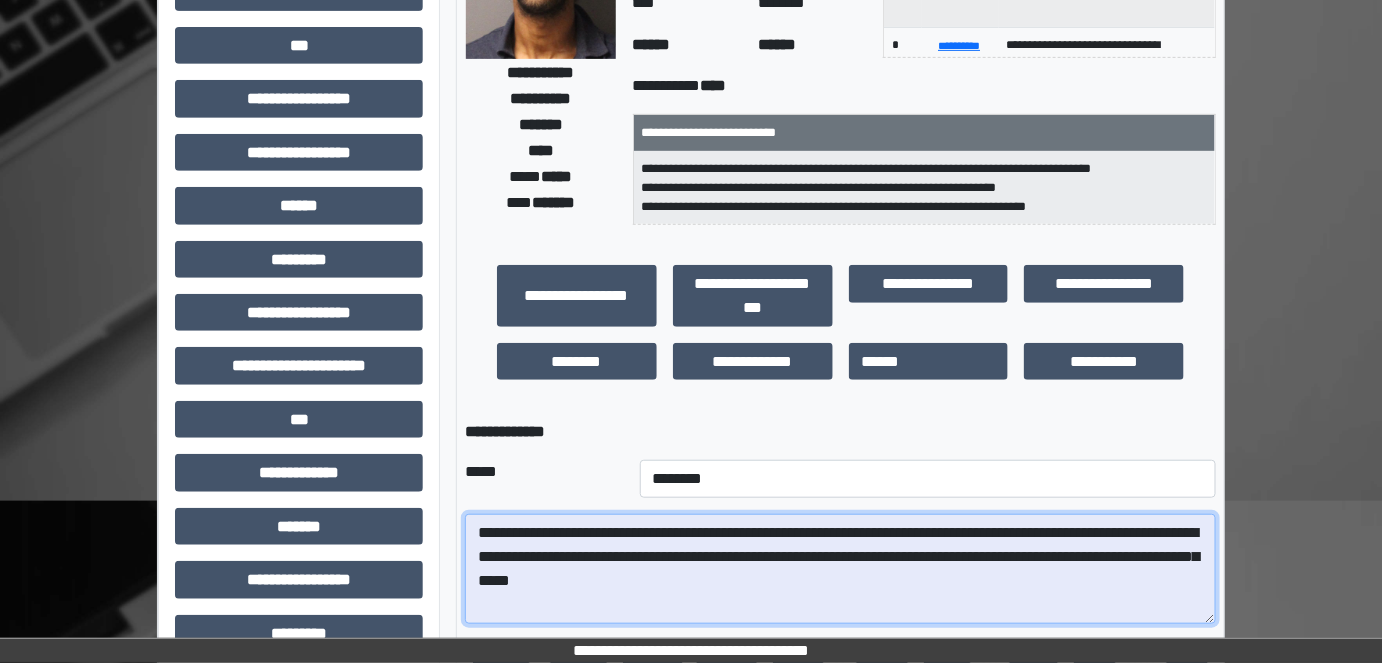 click on "**********" at bounding box center [841, 569] 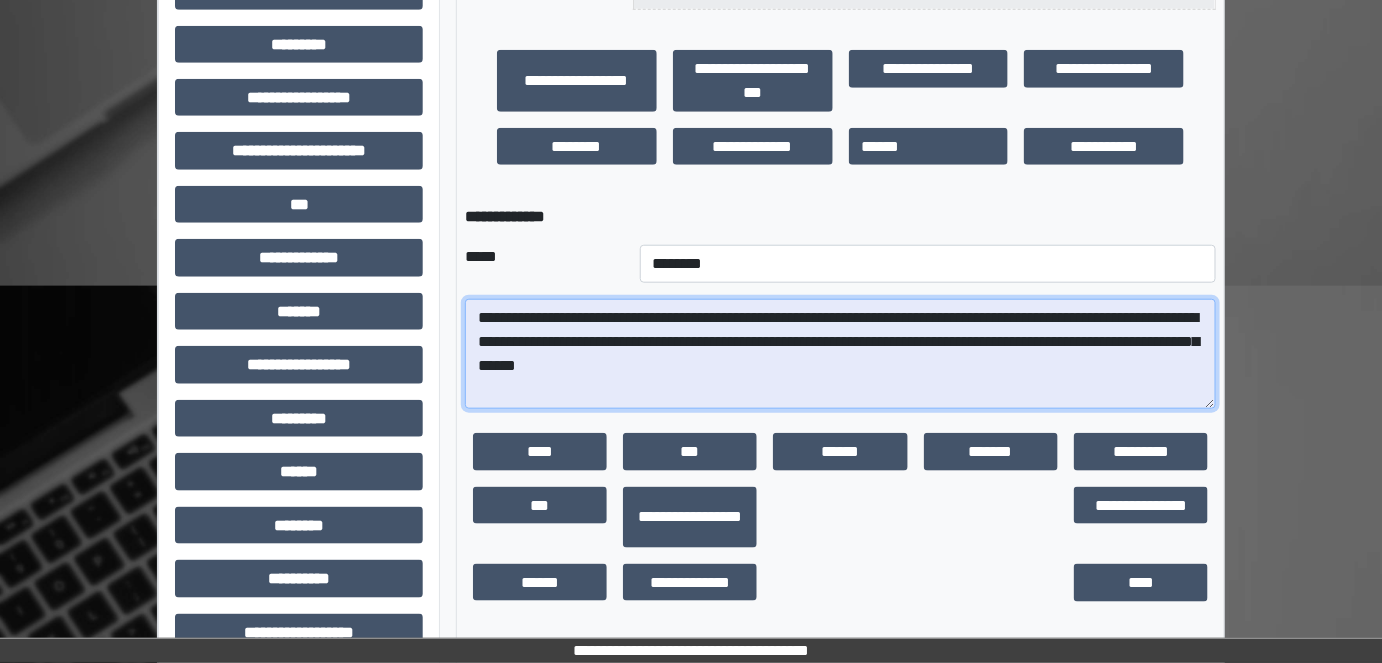scroll, scrollTop: 432, scrollLeft: 0, axis: vertical 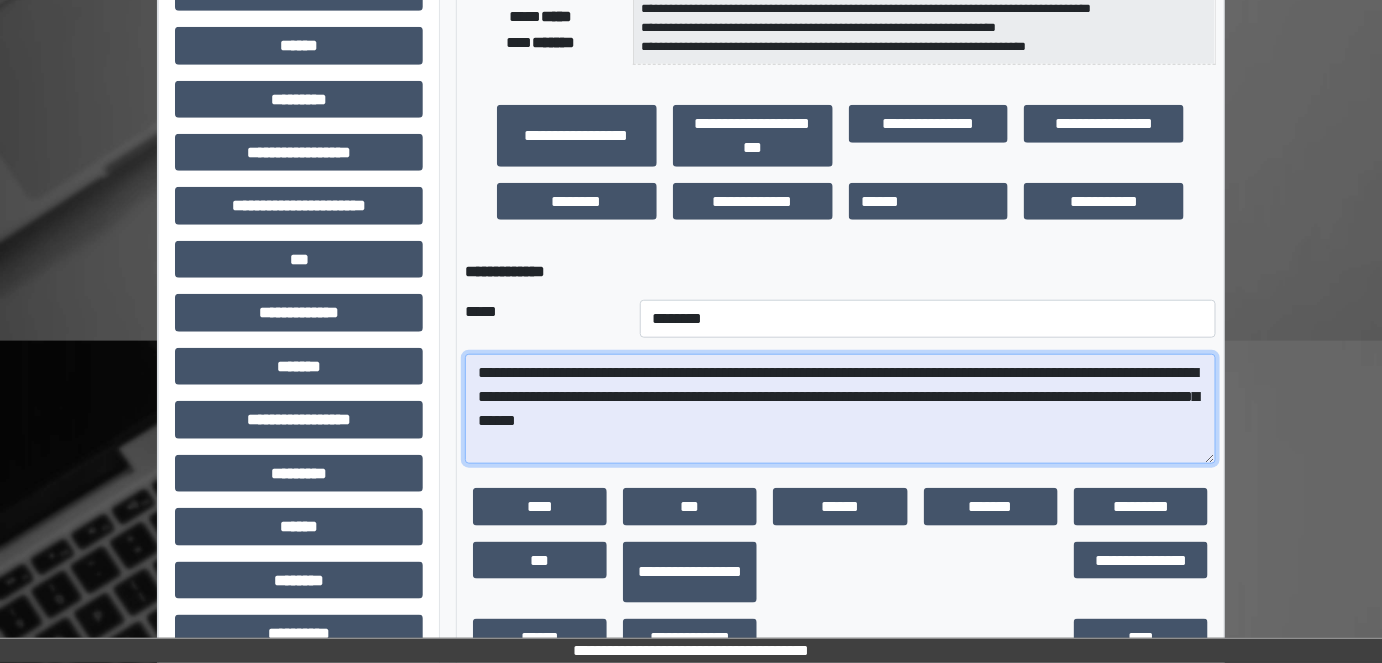 drag, startPoint x: 846, startPoint y: 430, endPoint x: 693, endPoint y: 410, distance: 154.30165 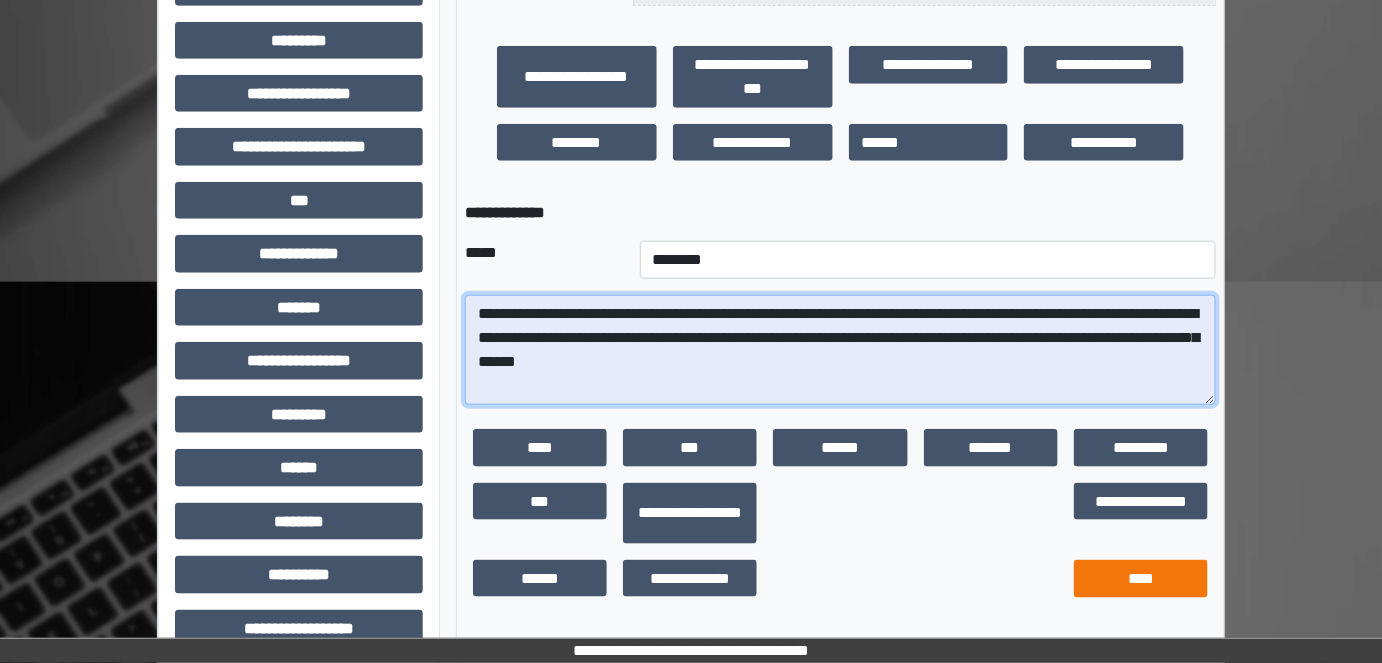 scroll, scrollTop: 523, scrollLeft: 0, axis: vertical 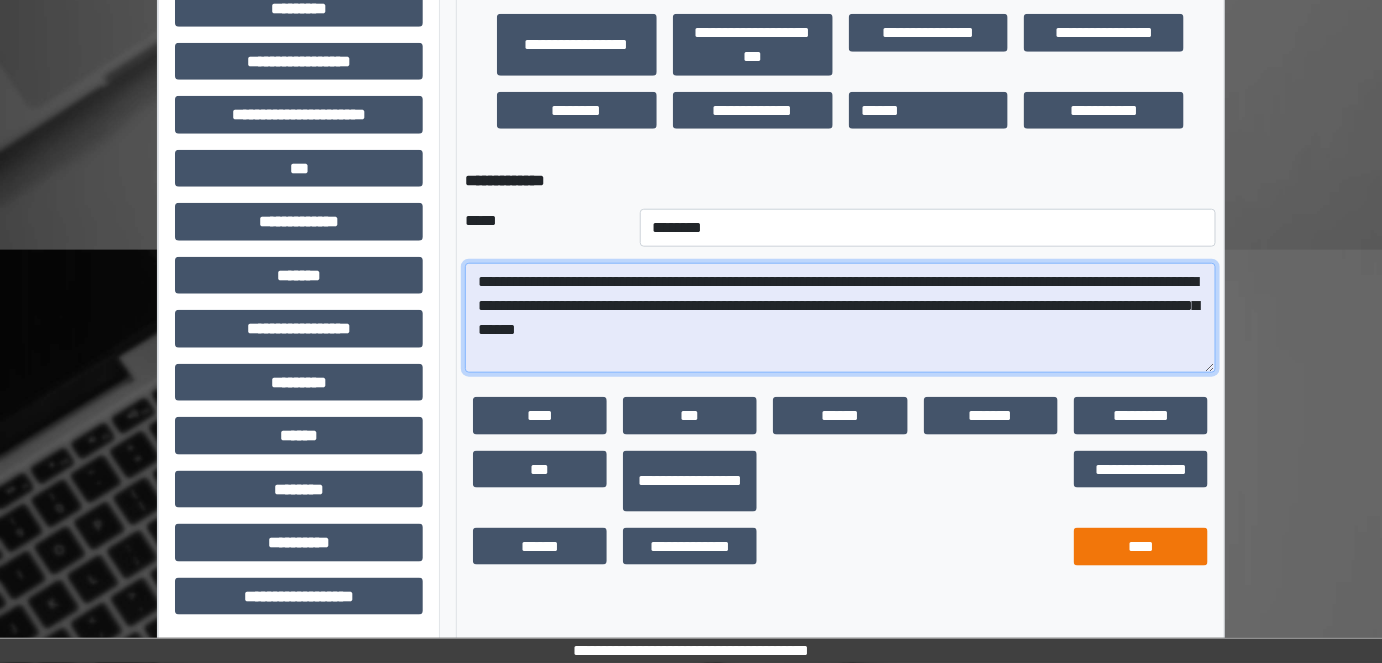 type on "**********" 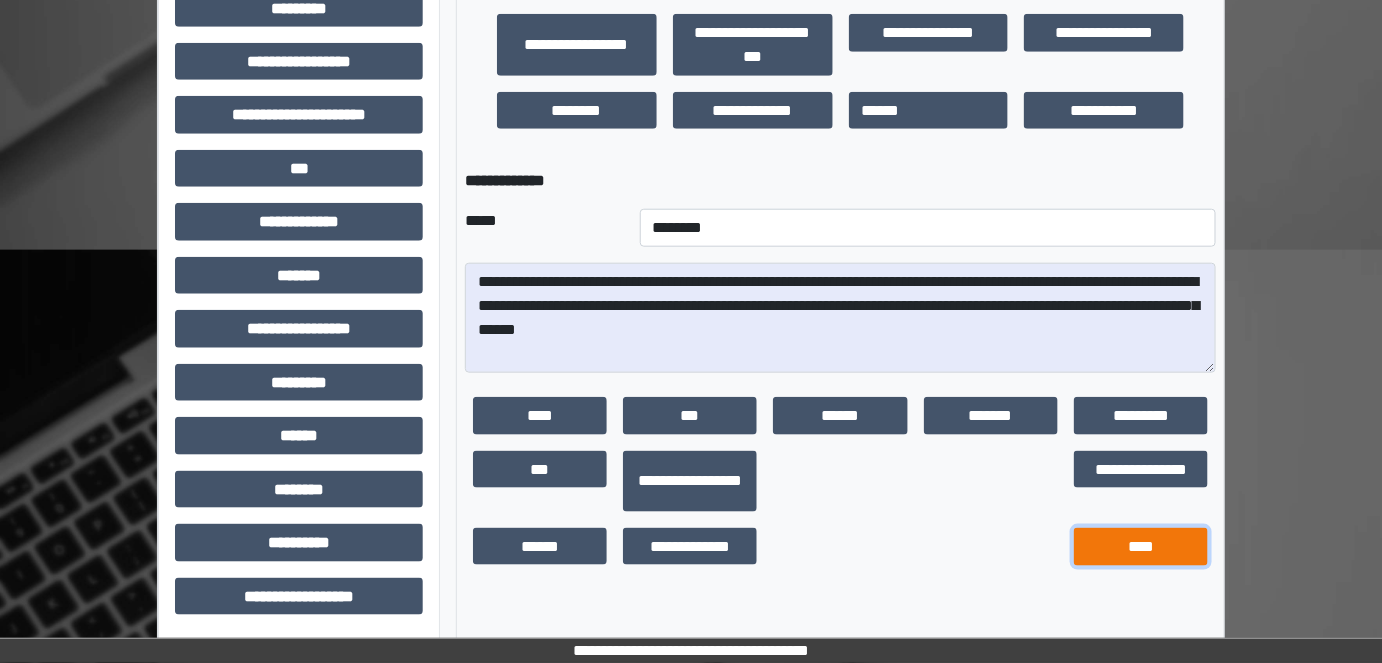 click on "****" at bounding box center [1141, 547] 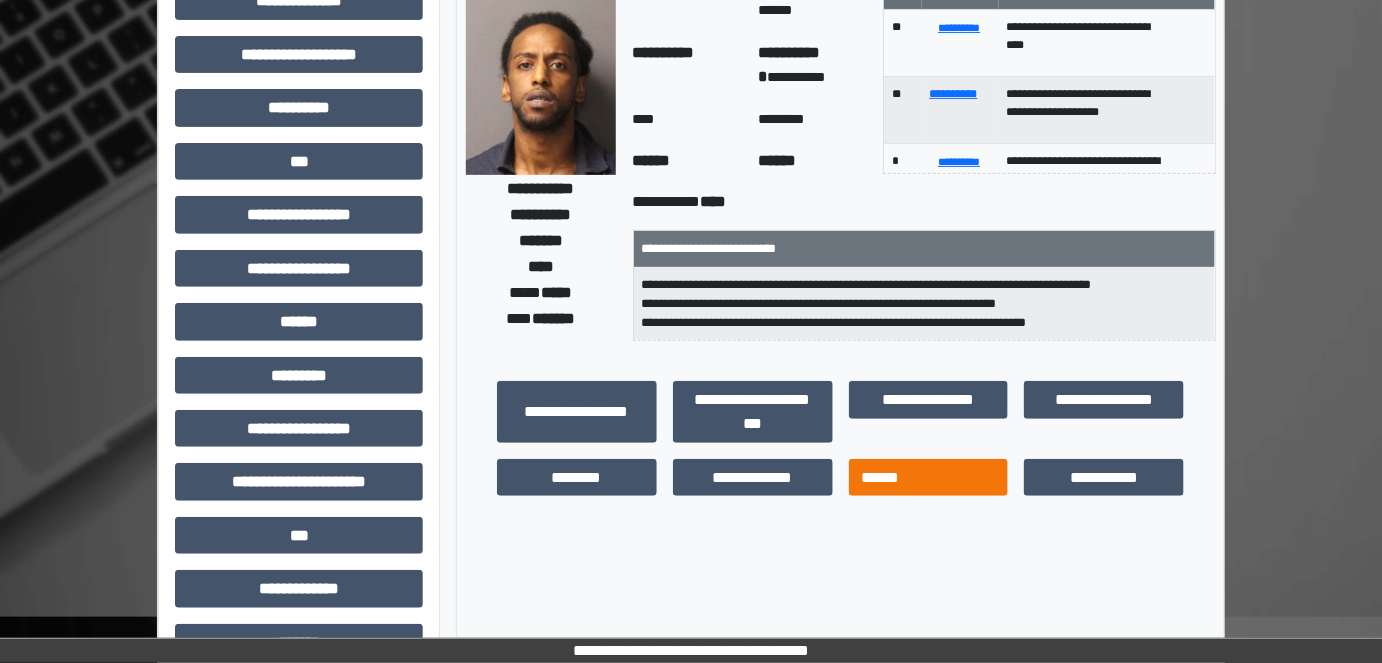 scroll, scrollTop: 272, scrollLeft: 0, axis: vertical 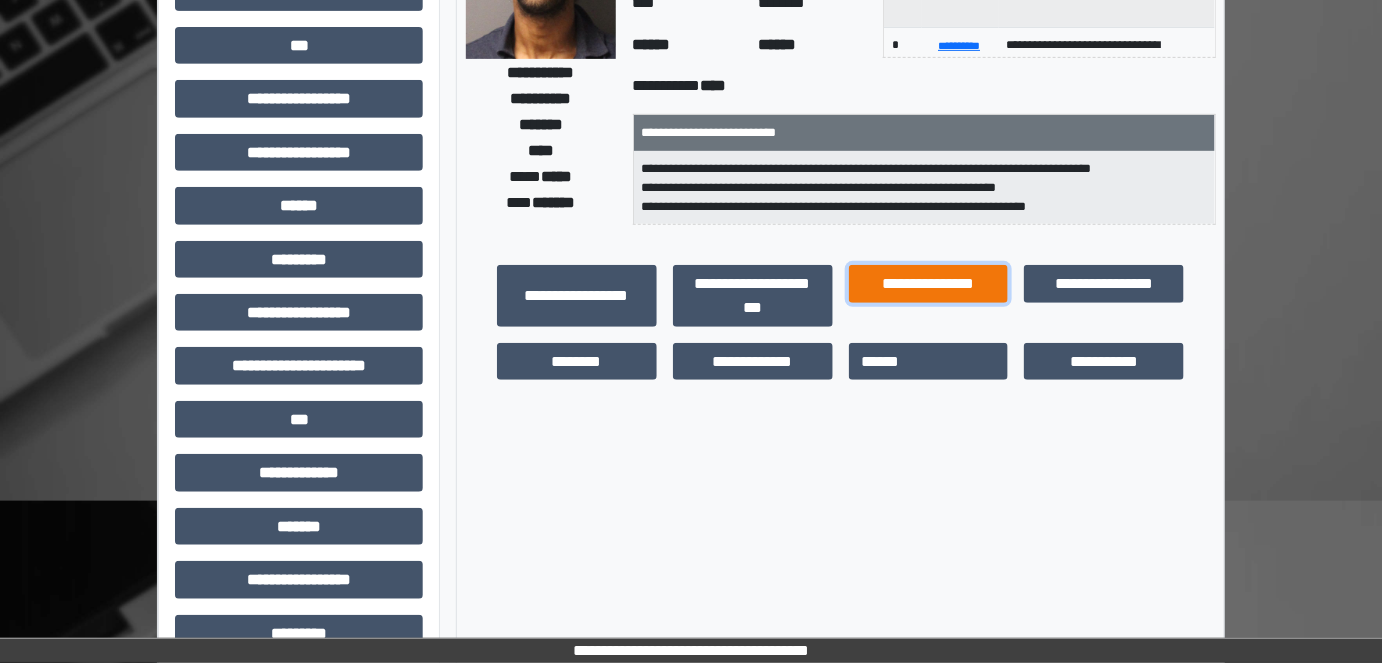 click on "**********" at bounding box center (929, 283) 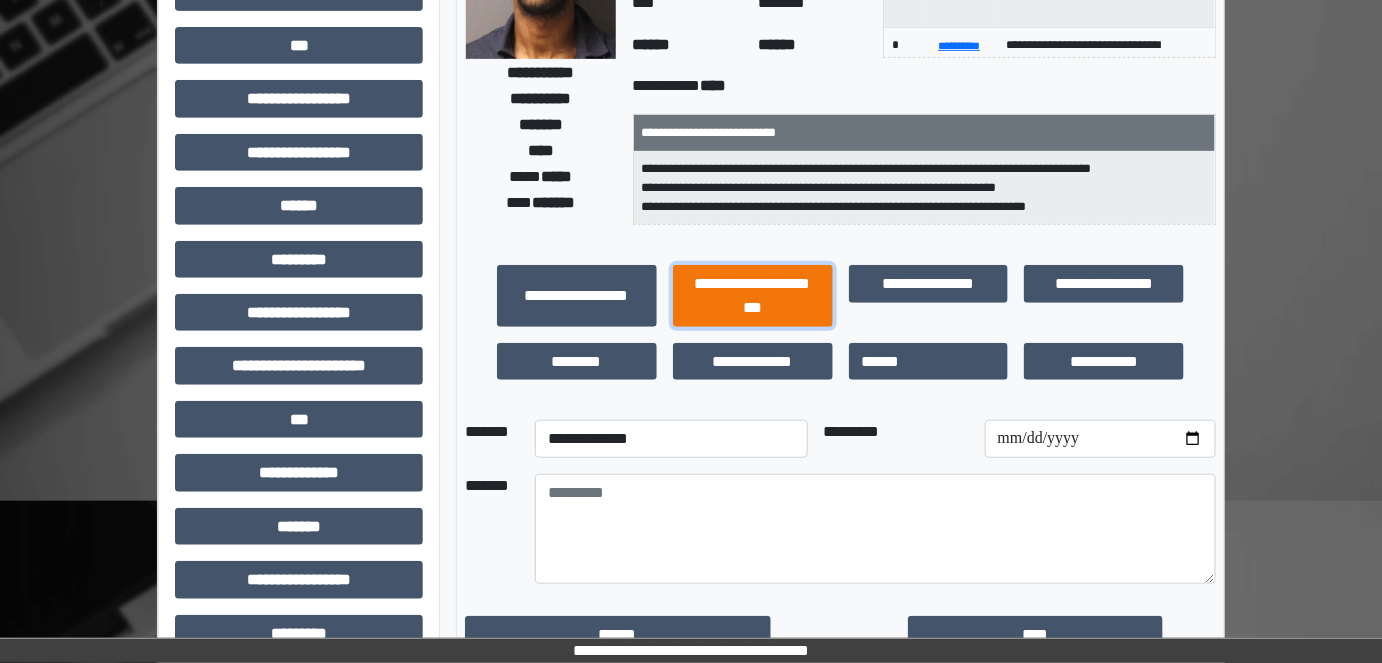 click on "**********" at bounding box center (753, 295) 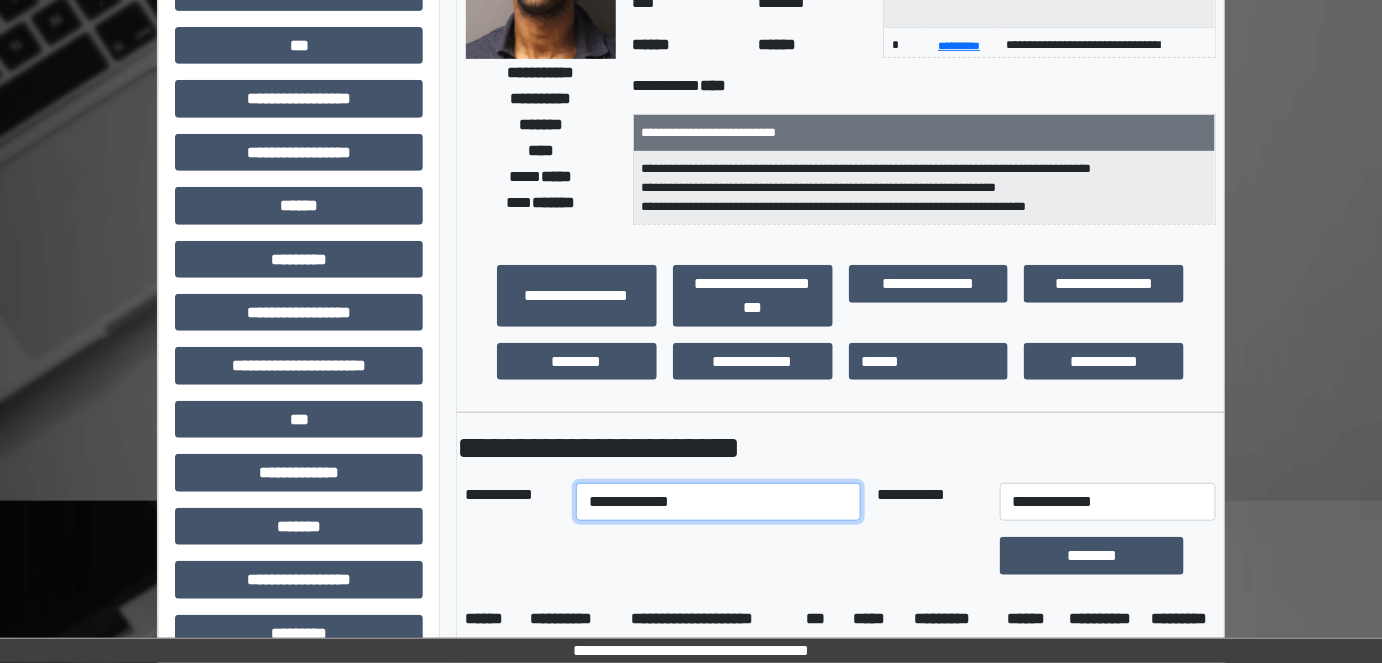 click on "**********" at bounding box center [718, 502] 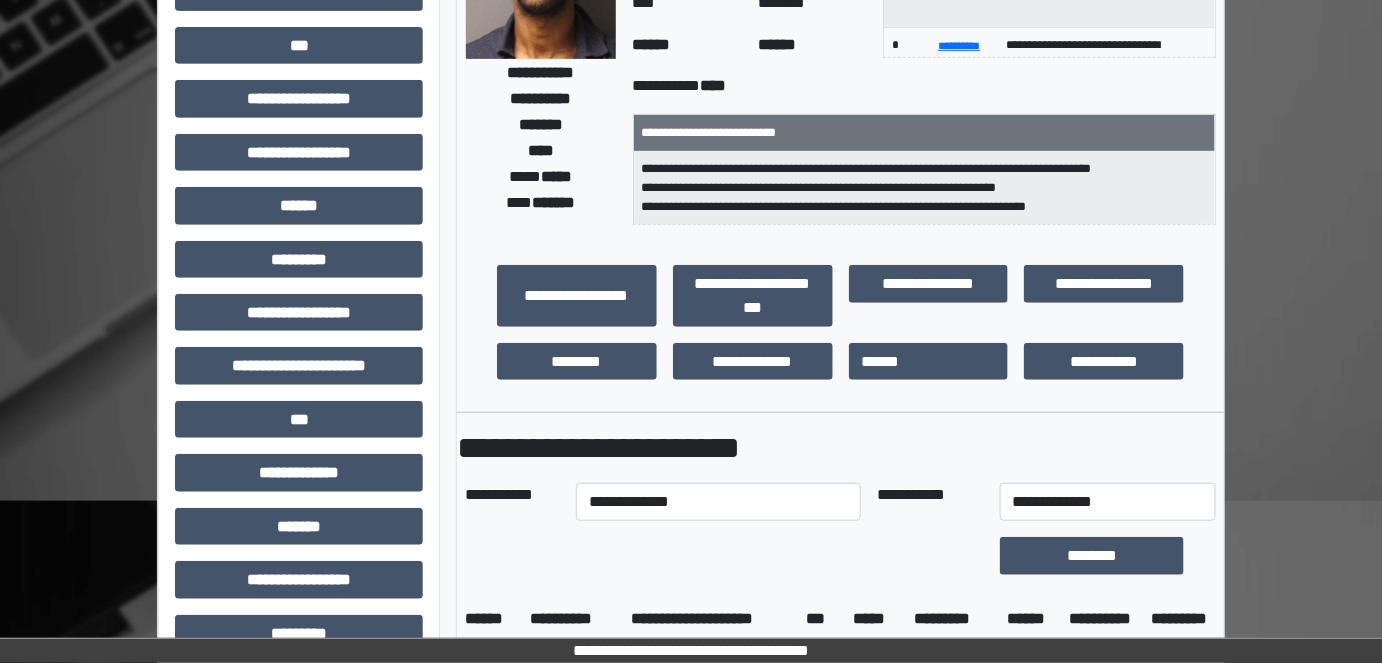 click on "**********" at bounding box center [841, 448] 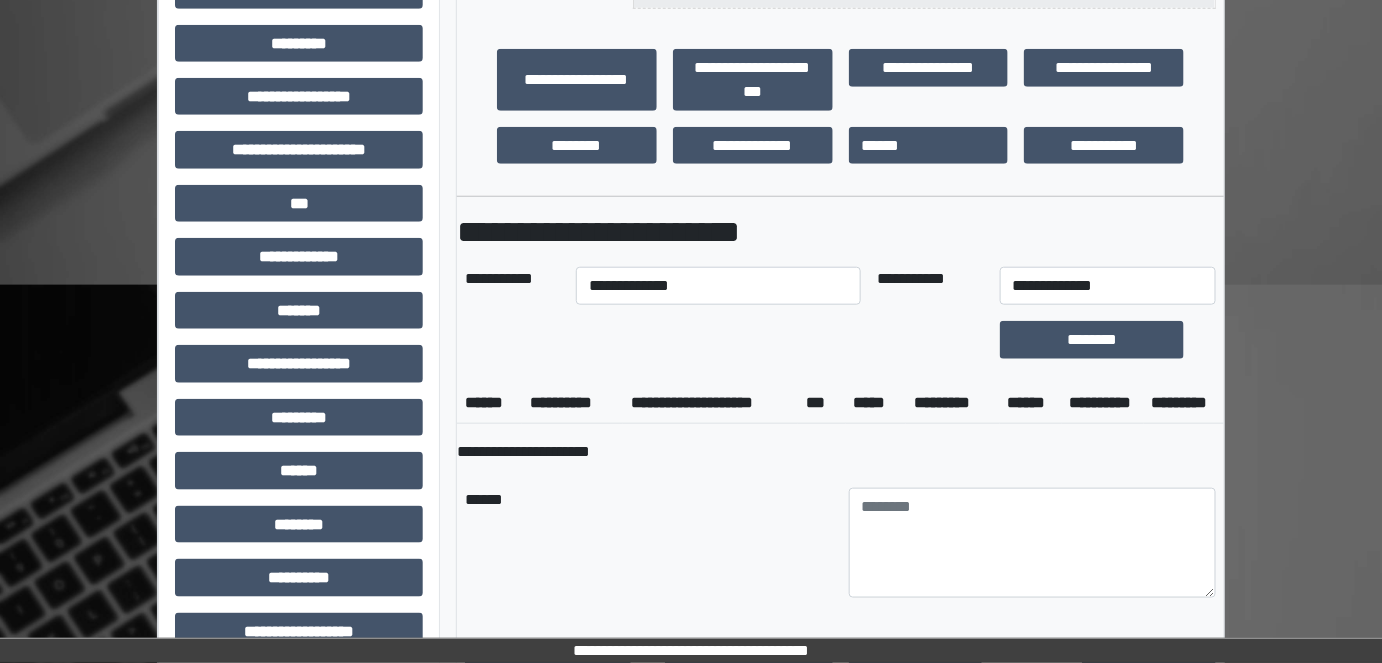 scroll, scrollTop: 727, scrollLeft: 0, axis: vertical 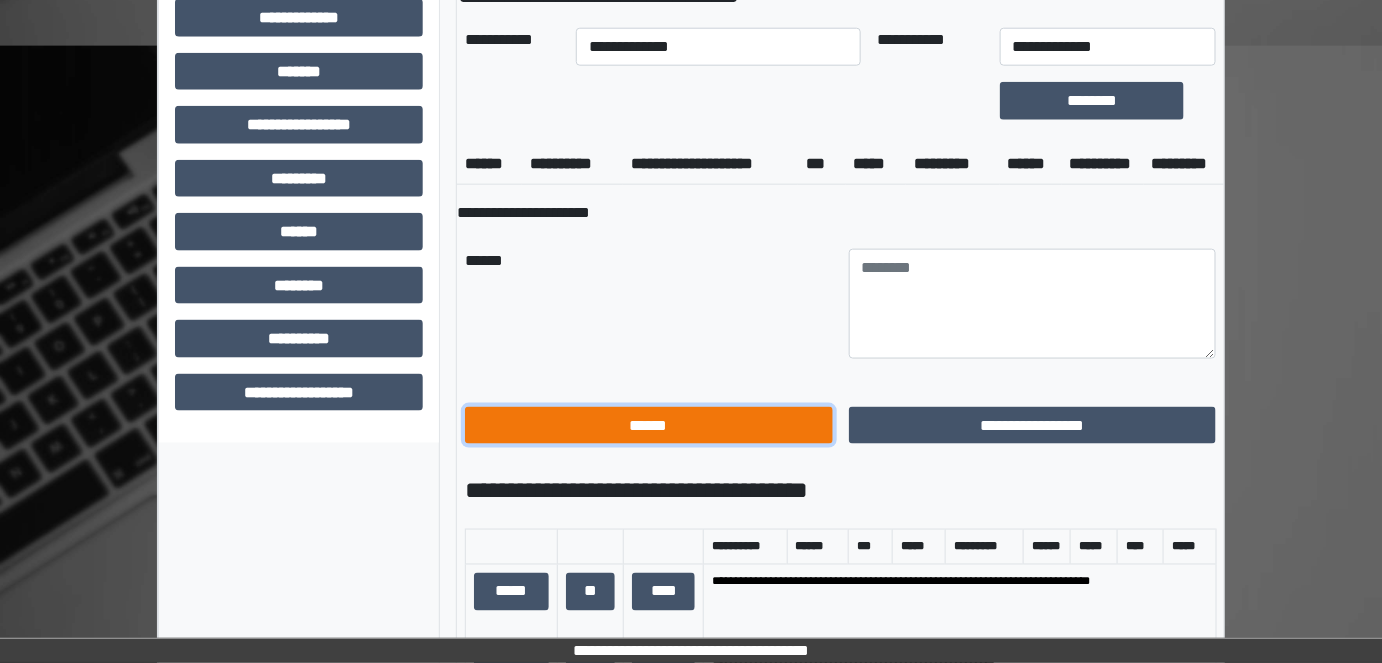 click on "******" at bounding box center [649, 425] 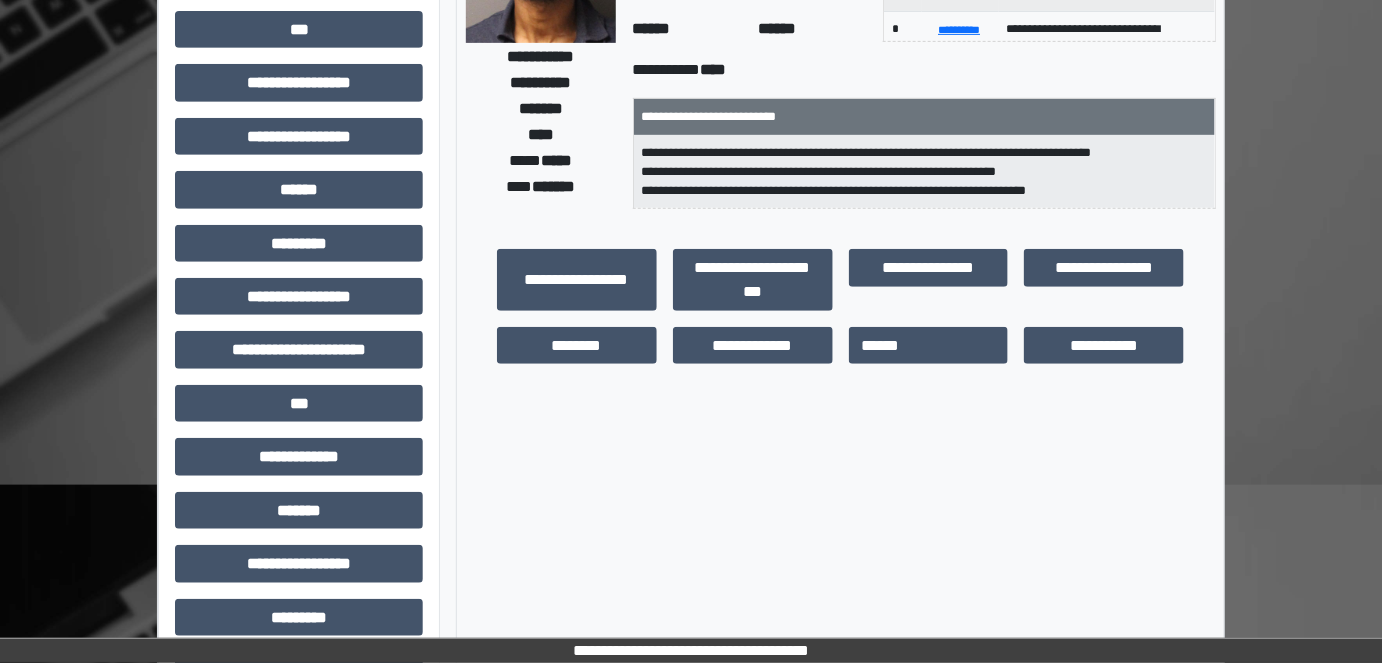 scroll, scrollTop: 160, scrollLeft: 0, axis: vertical 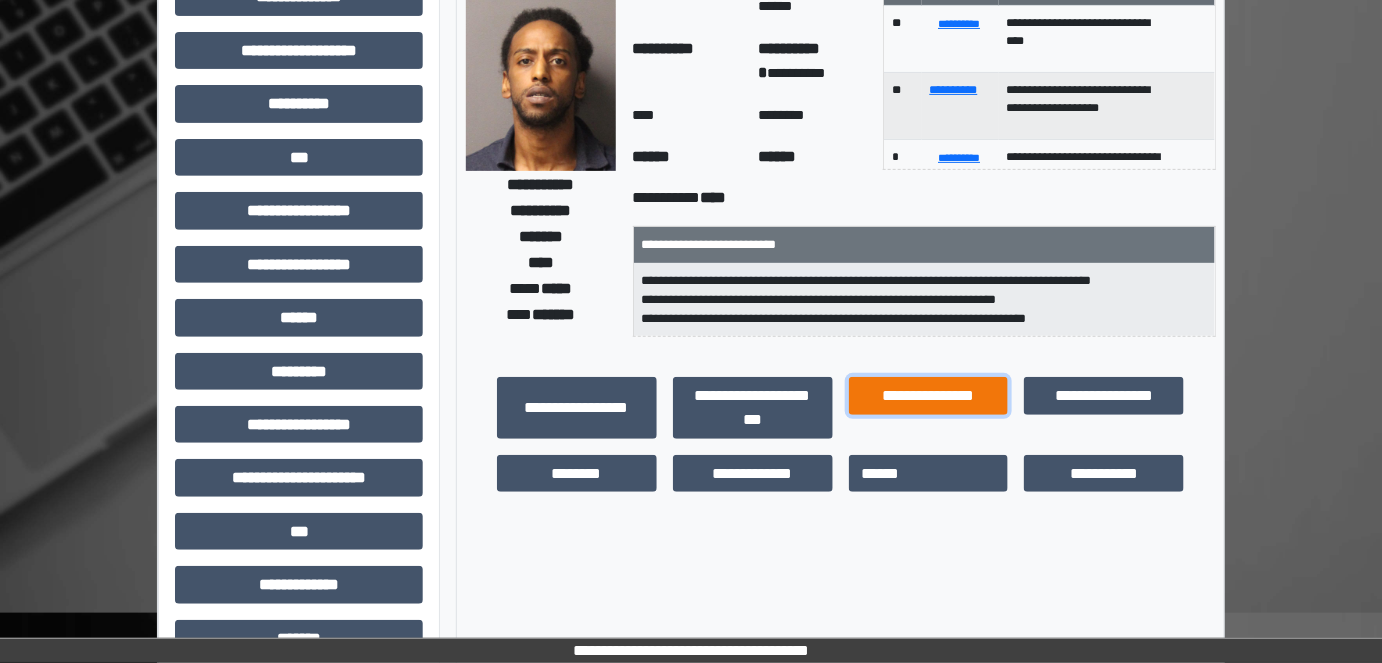 click on "**********" at bounding box center [929, 395] 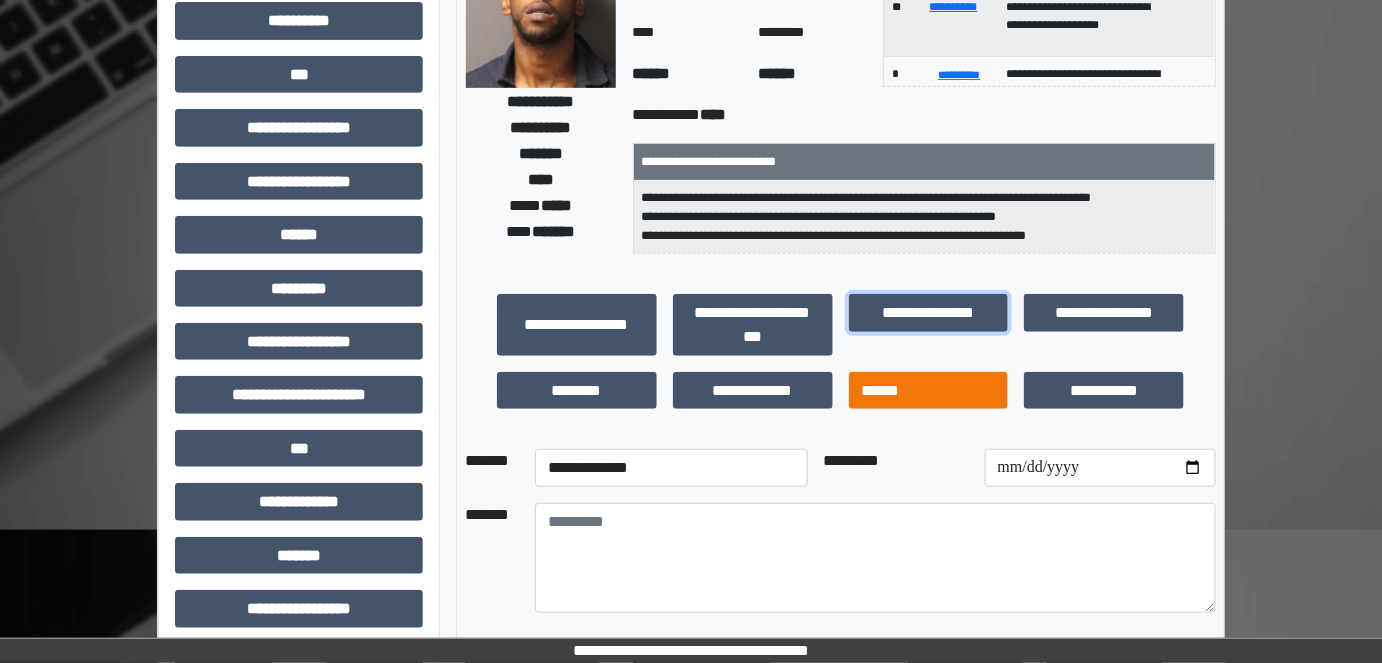 scroll, scrollTop: 341, scrollLeft: 0, axis: vertical 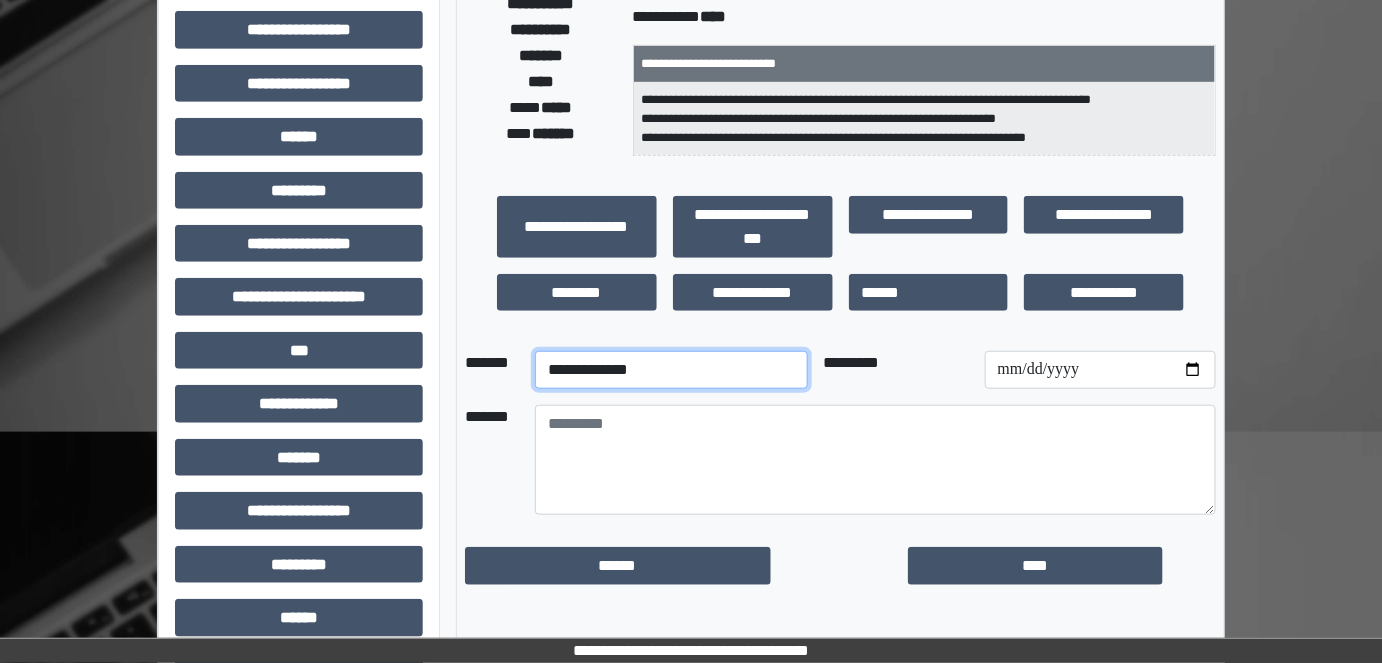 click on "**********" at bounding box center (671, 370) 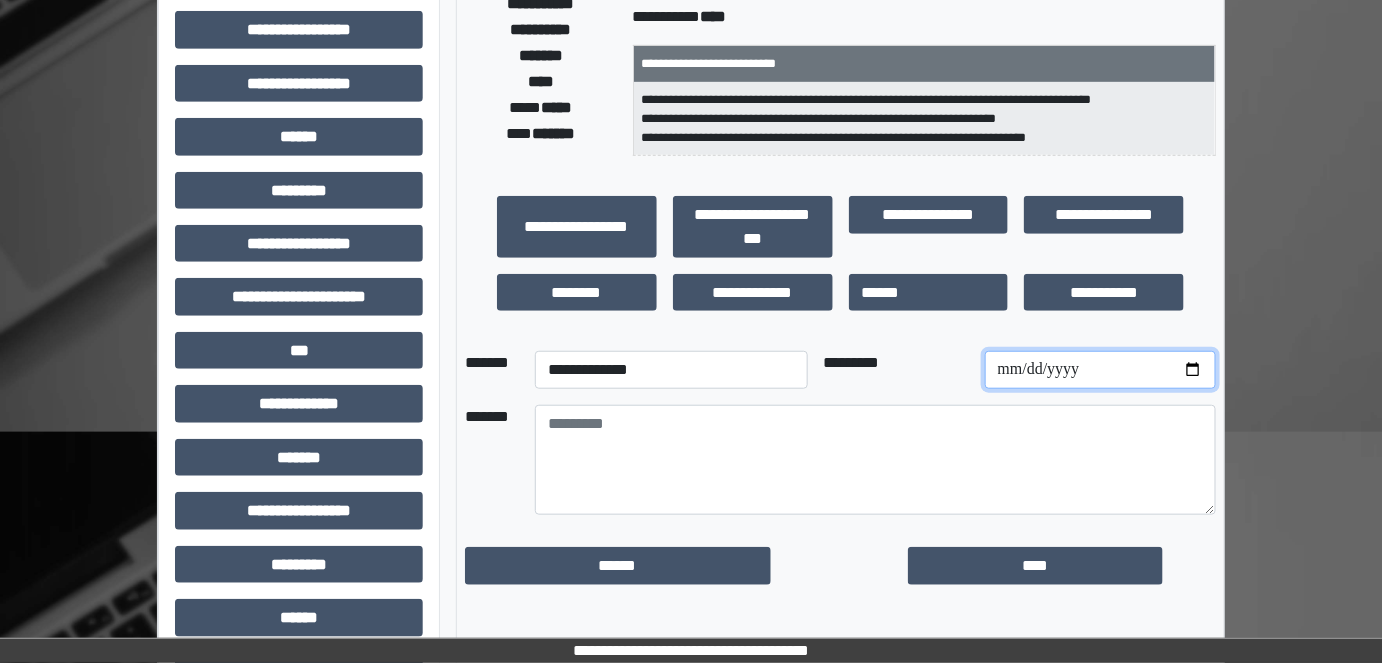 drag, startPoint x: 1187, startPoint y: 364, endPoint x: 1165, endPoint y: 383, distance: 29.068884 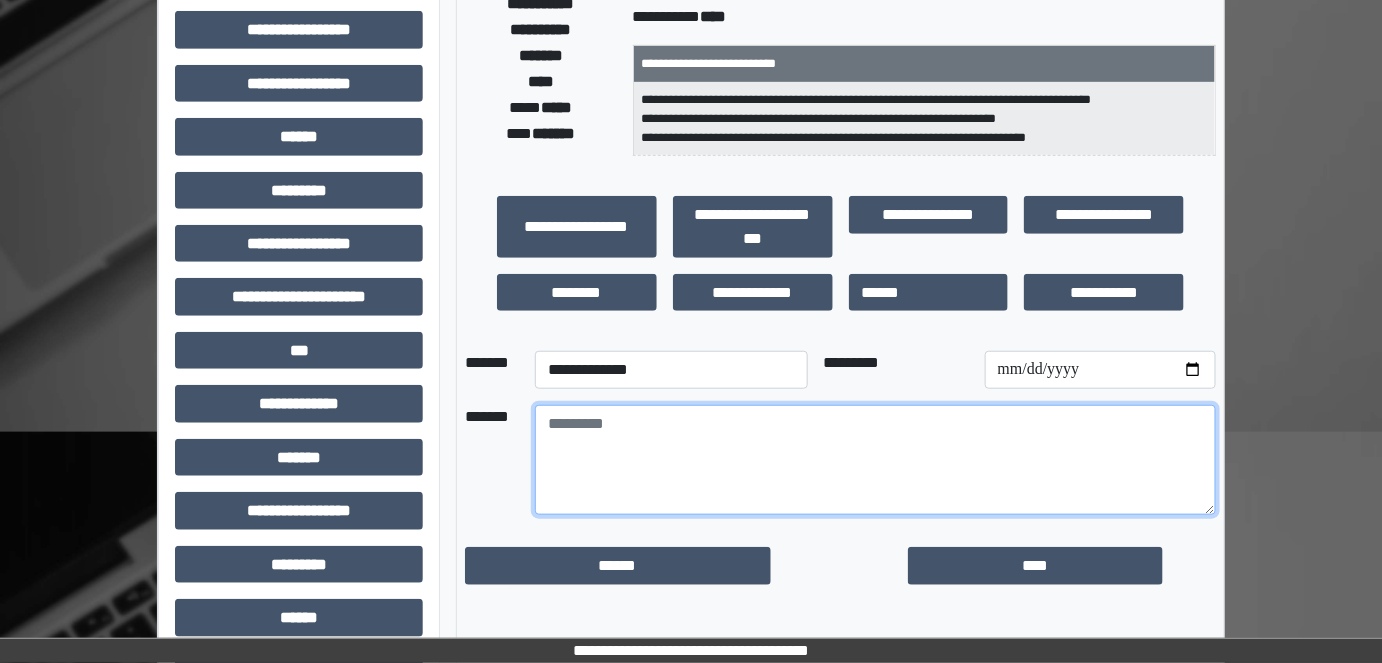 click at bounding box center [875, 460] 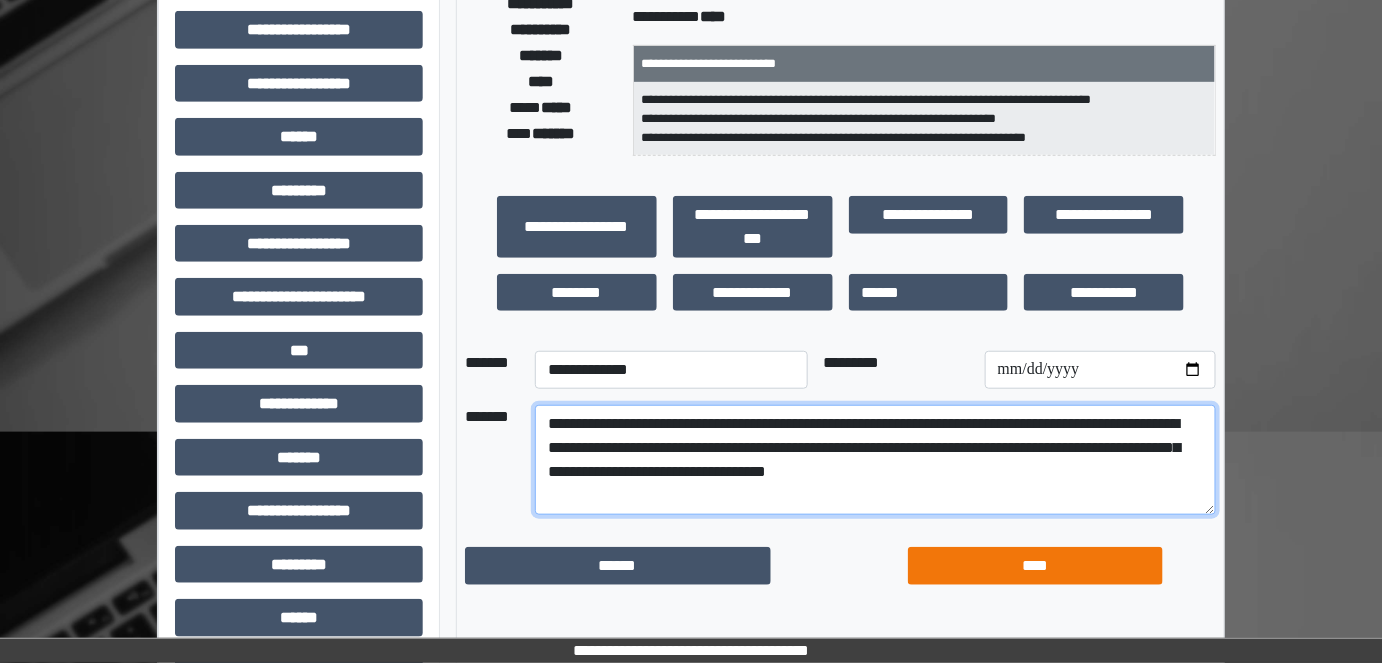 type on "**********" 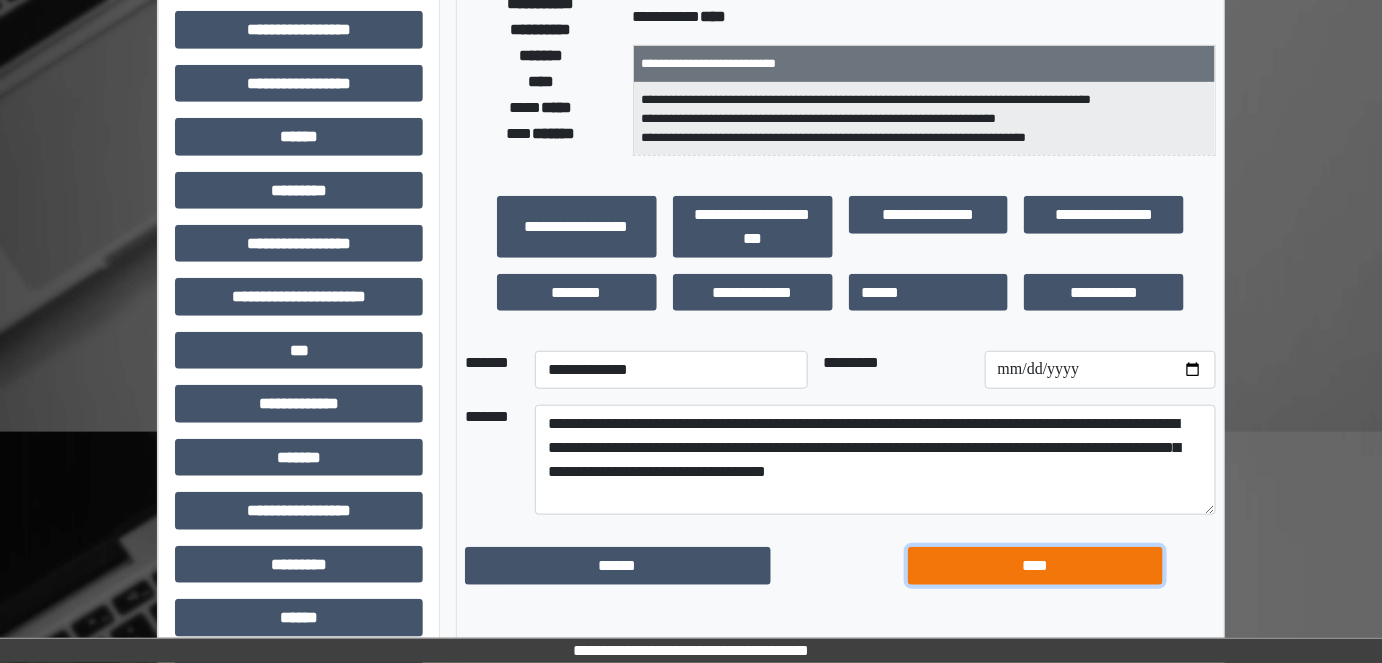 click on "****" at bounding box center [1035, 565] 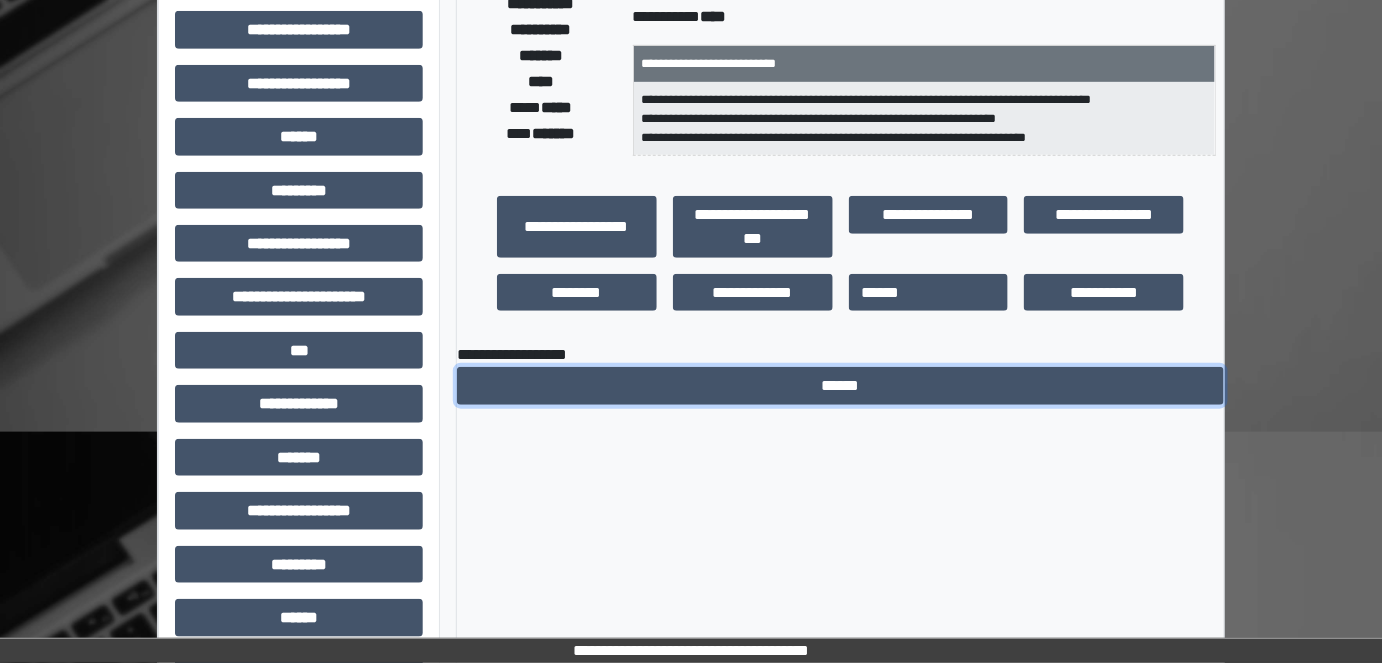 click on "******" at bounding box center (841, 385) 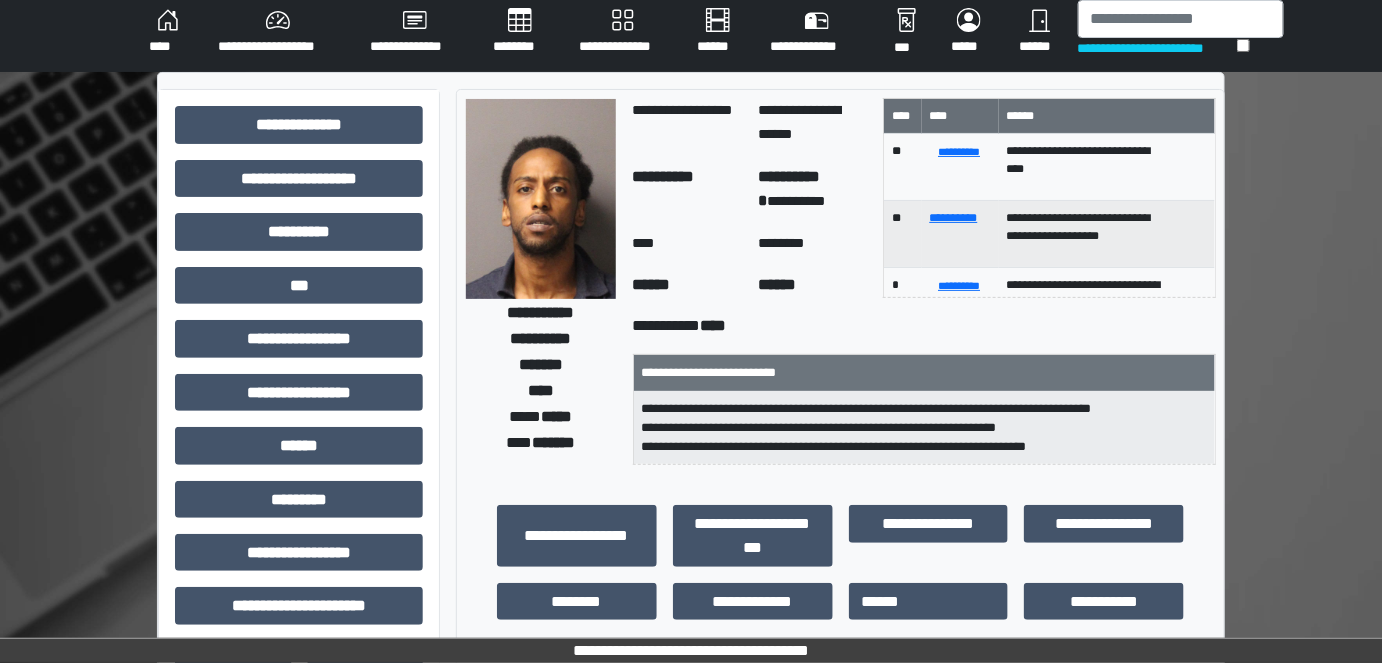 scroll, scrollTop: 0, scrollLeft: 0, axis: both 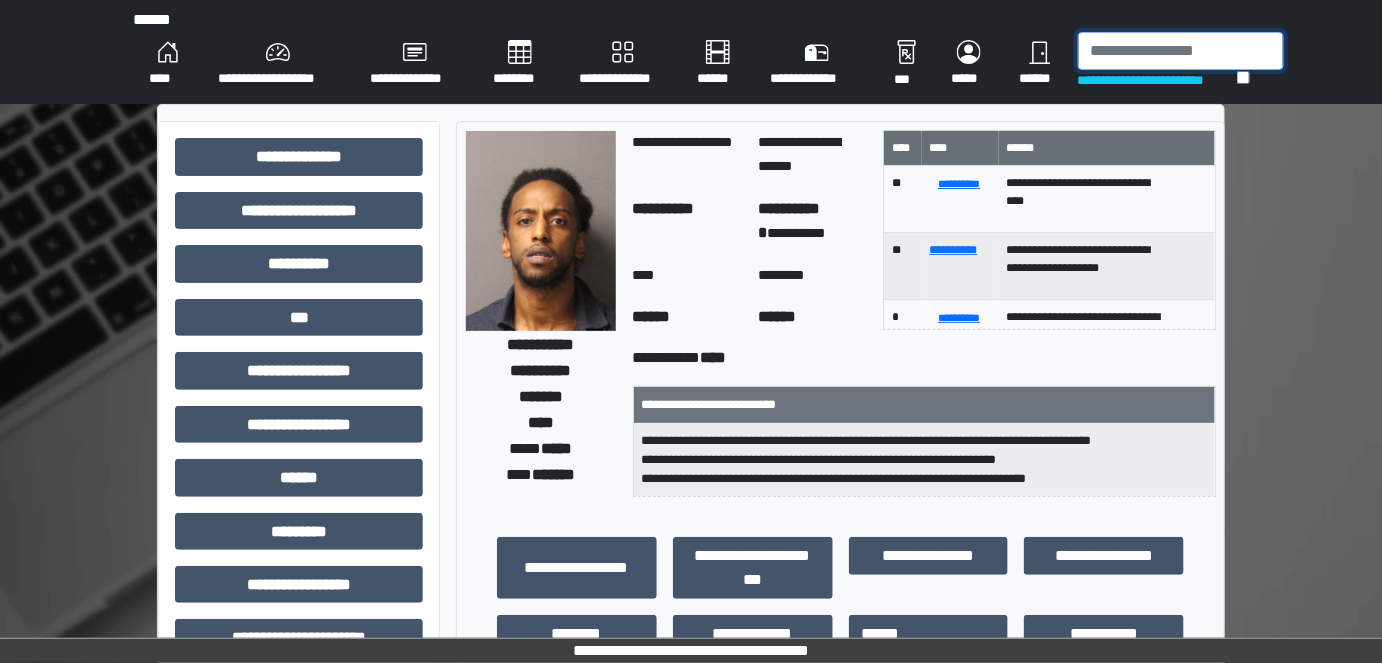 click at bounding box center (1181, 51) 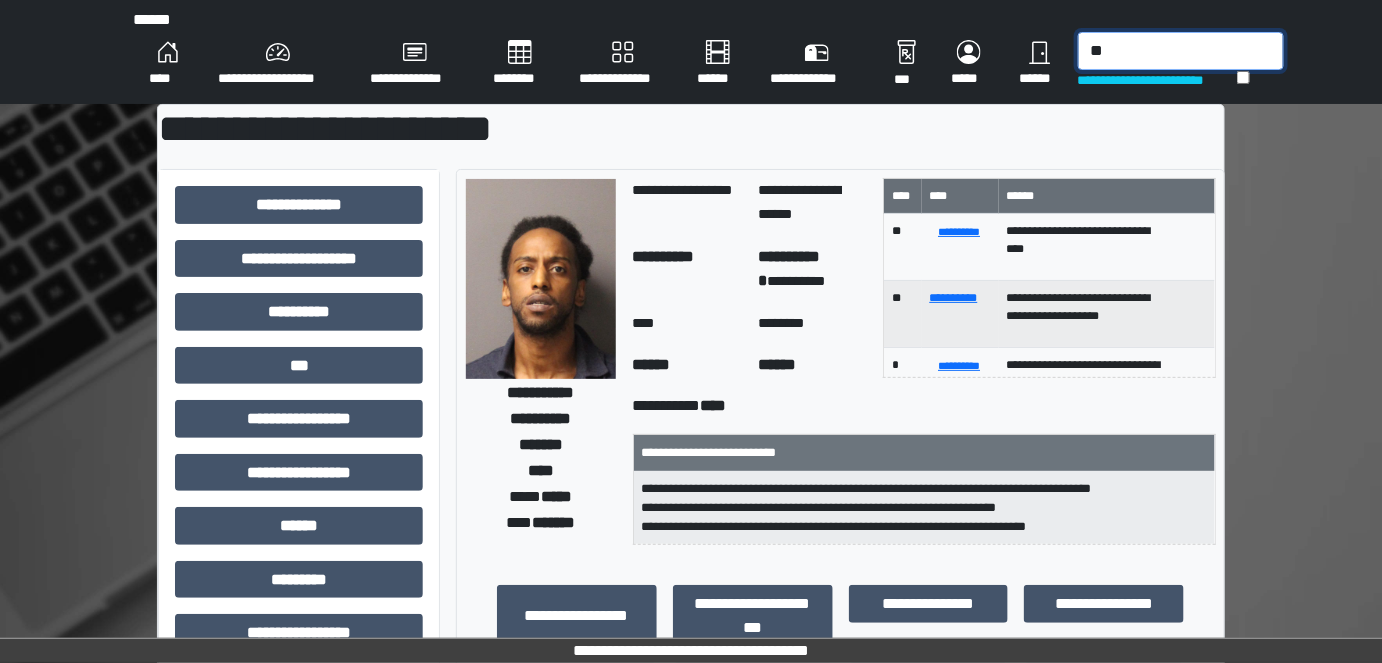 type on "*" 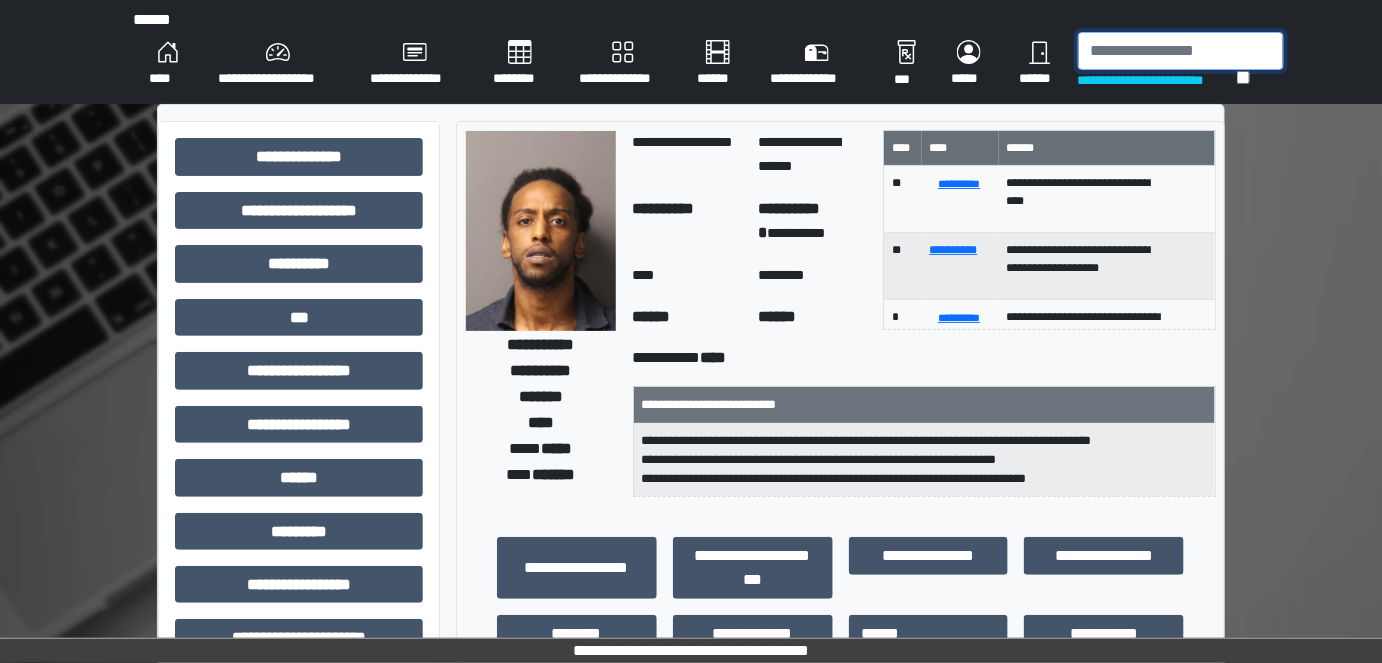 type on "*" 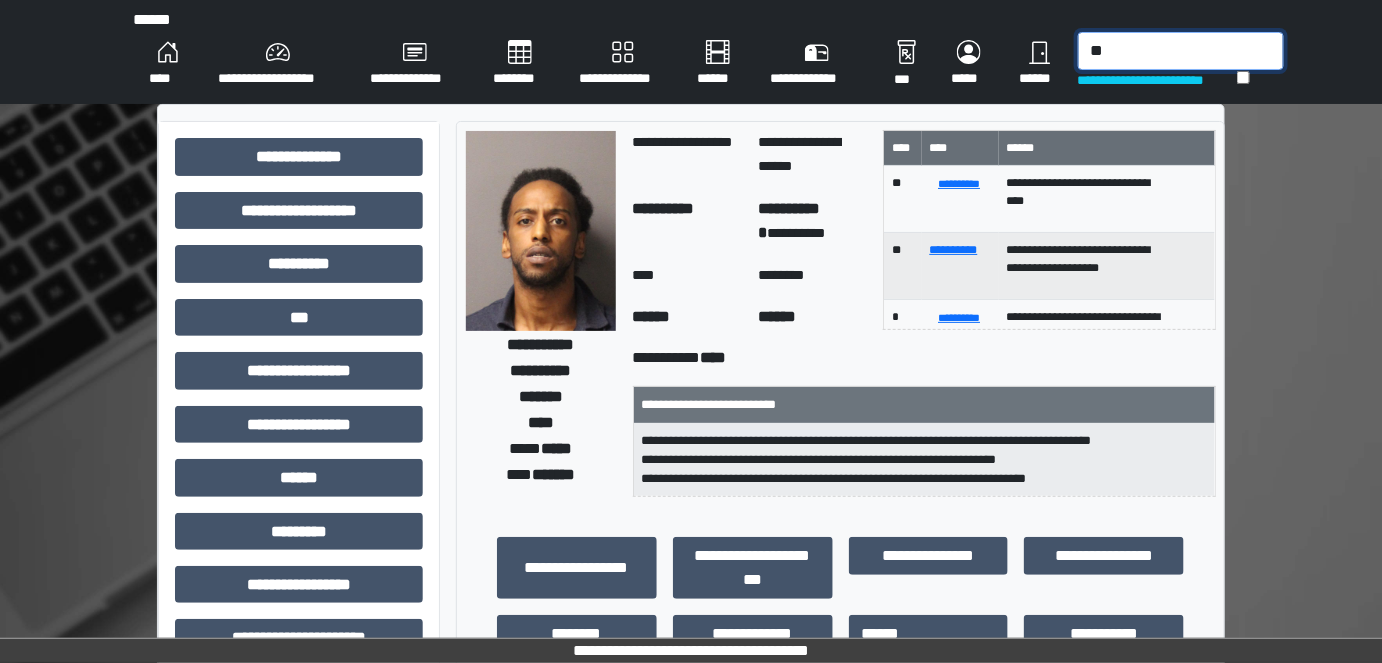 type on "*" 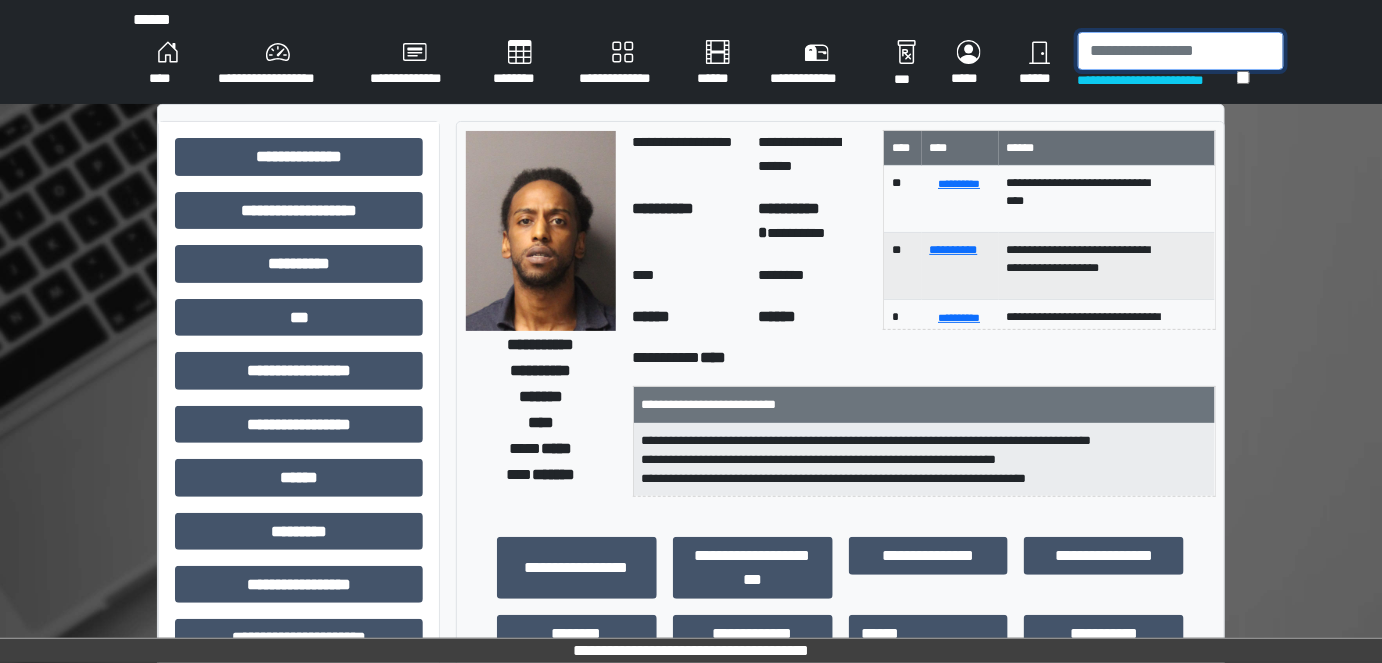 type on "*" 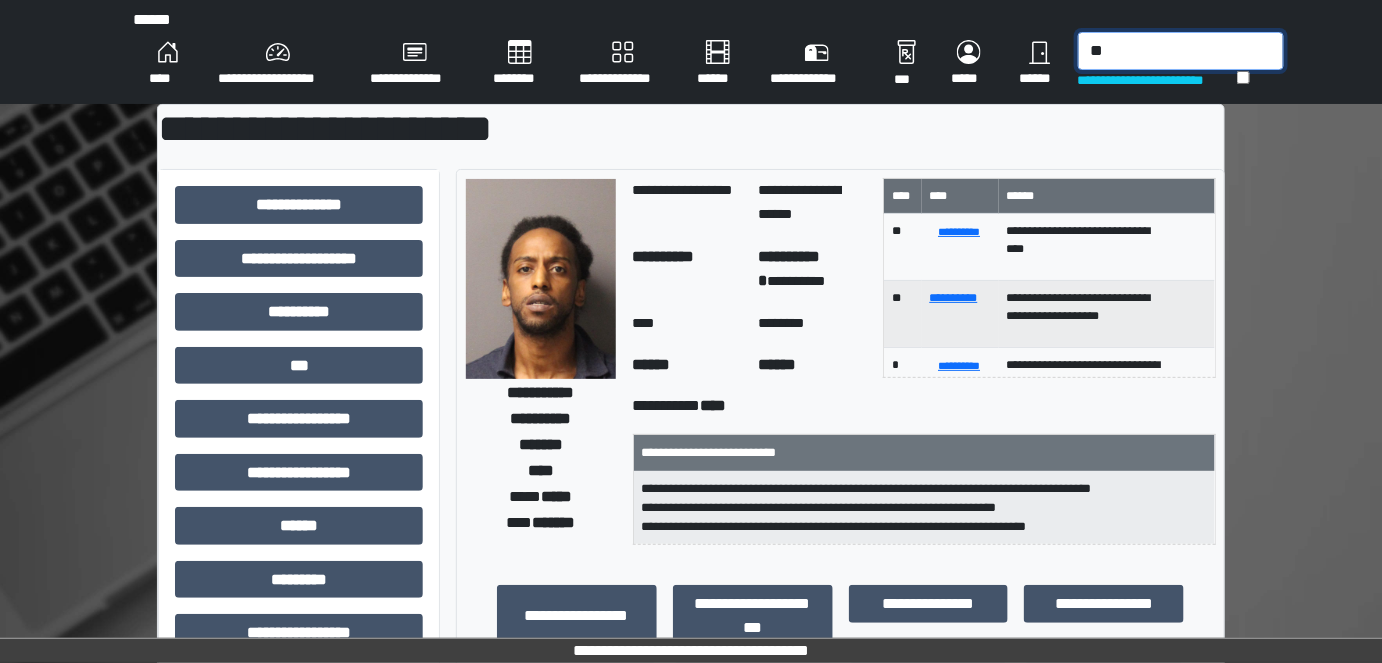 type on "*" 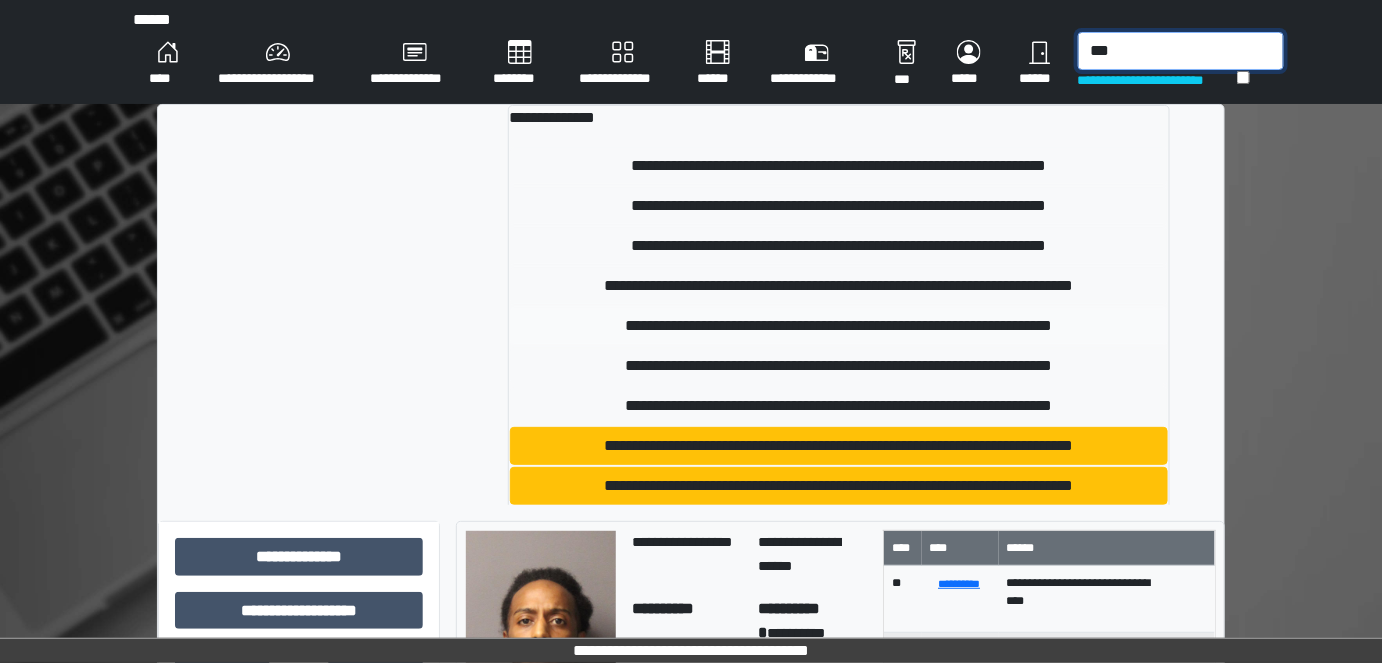type on "***" 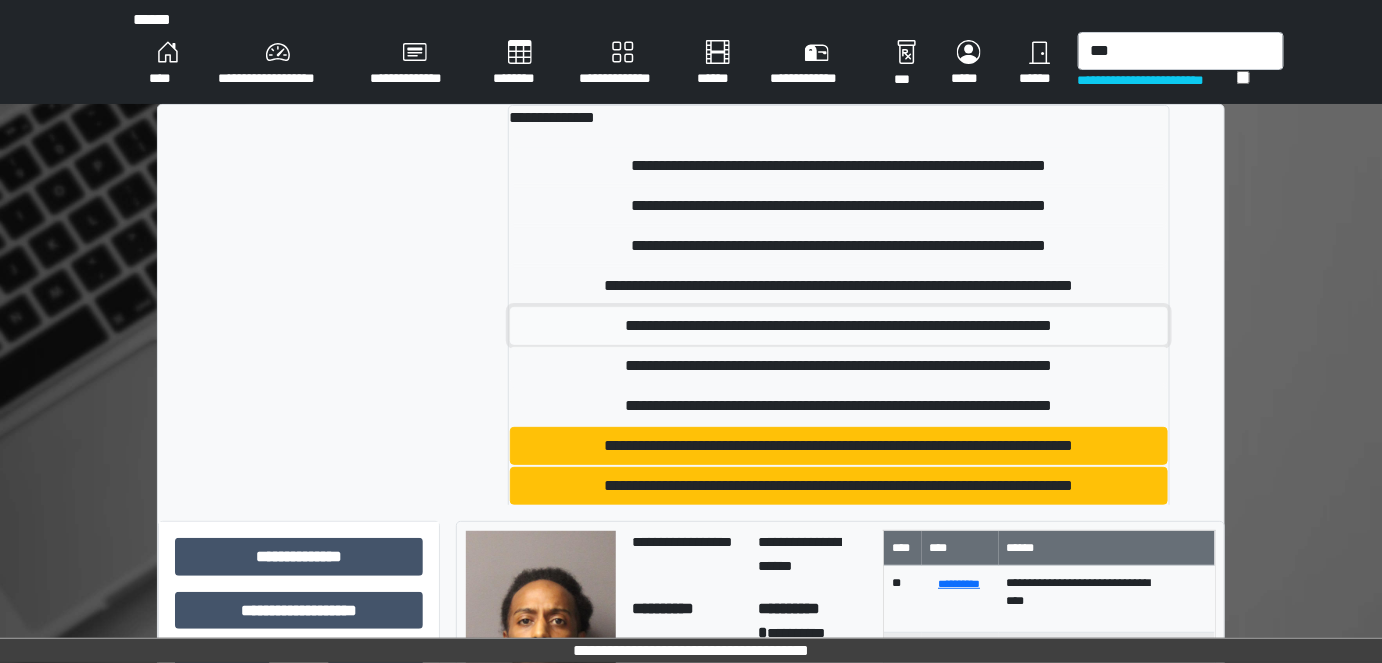click on "**********" at bounding box center [839, 326] 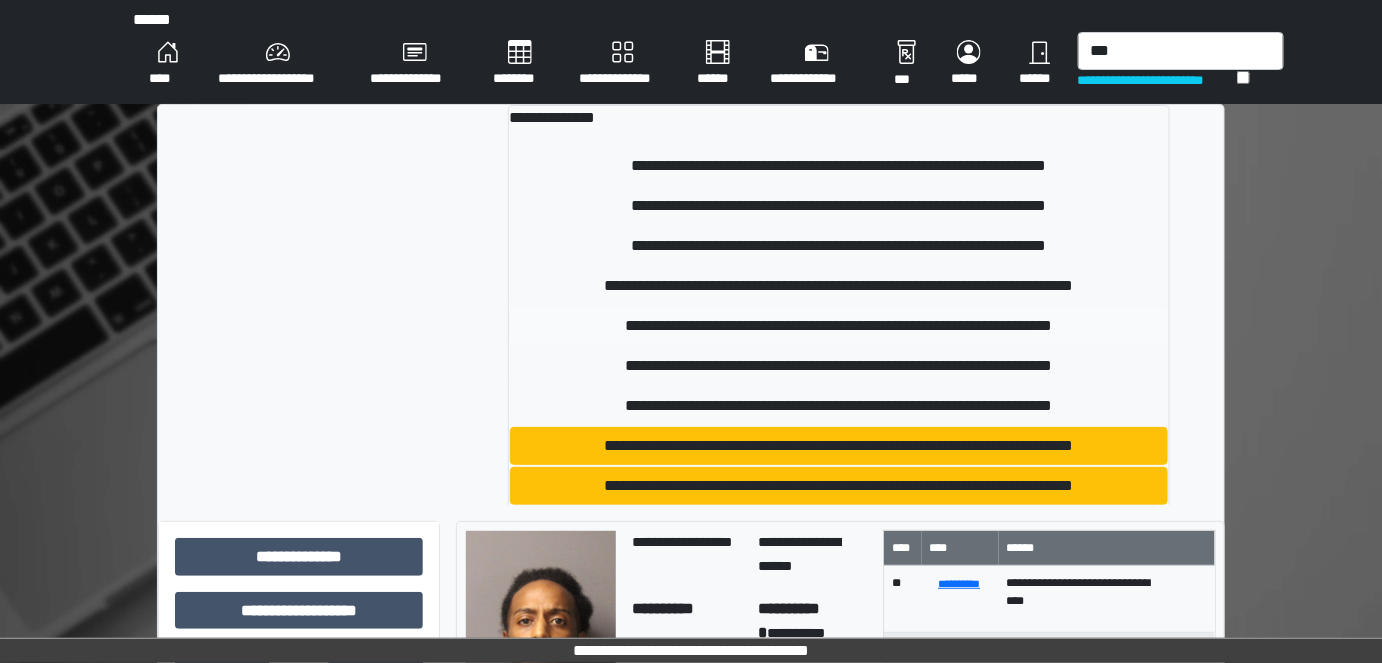 type 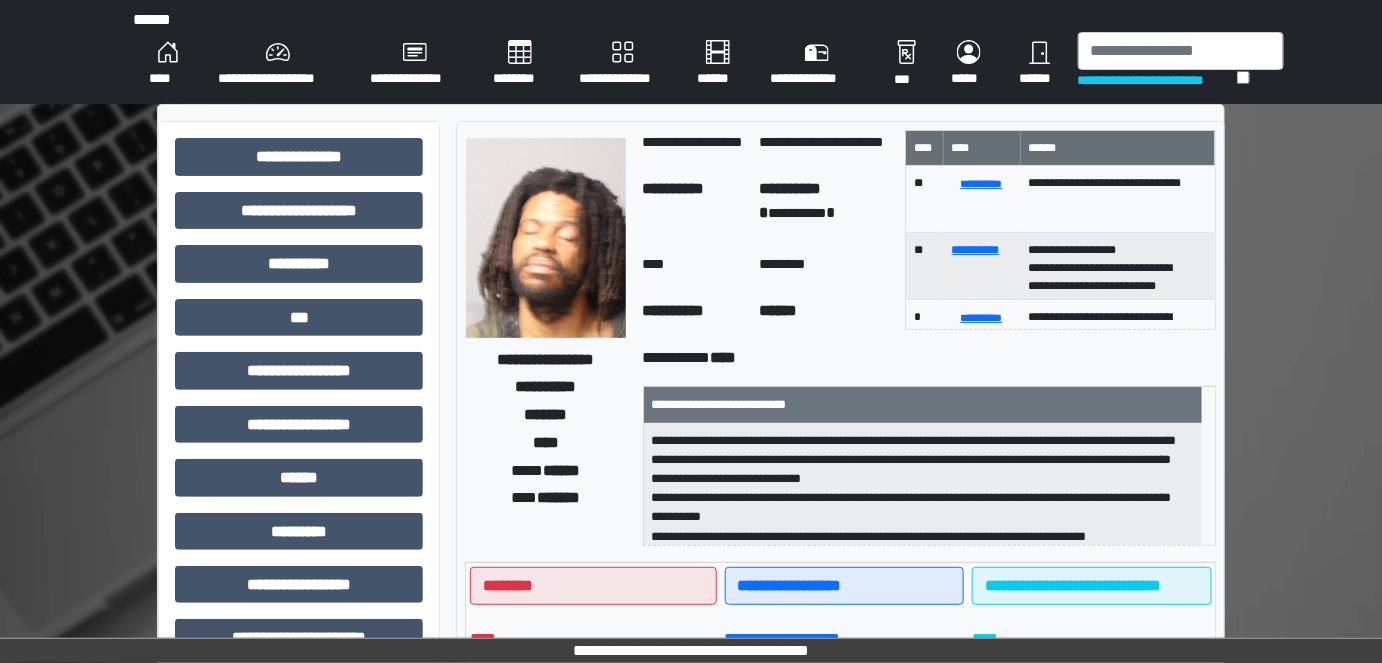 scroll, scrollTop: 90, scrollLeft: 0, axis: vertical 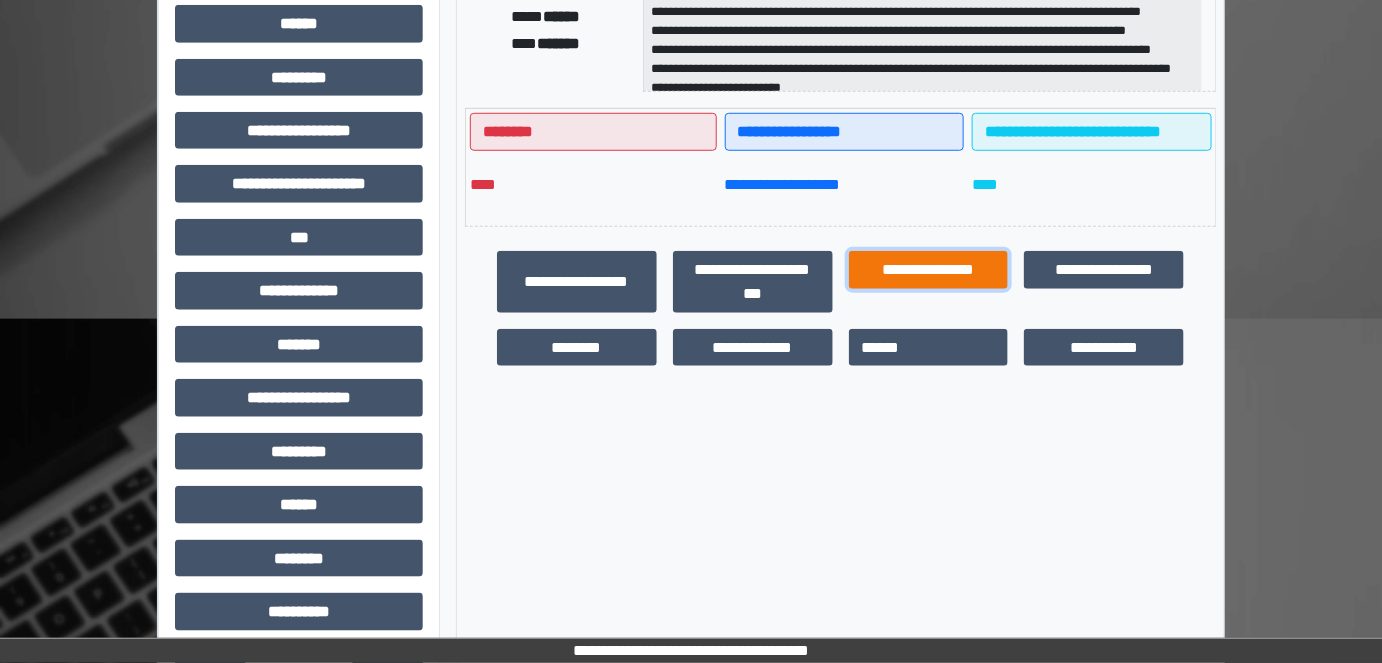 click on "**********" at bounding box center (929, 269) 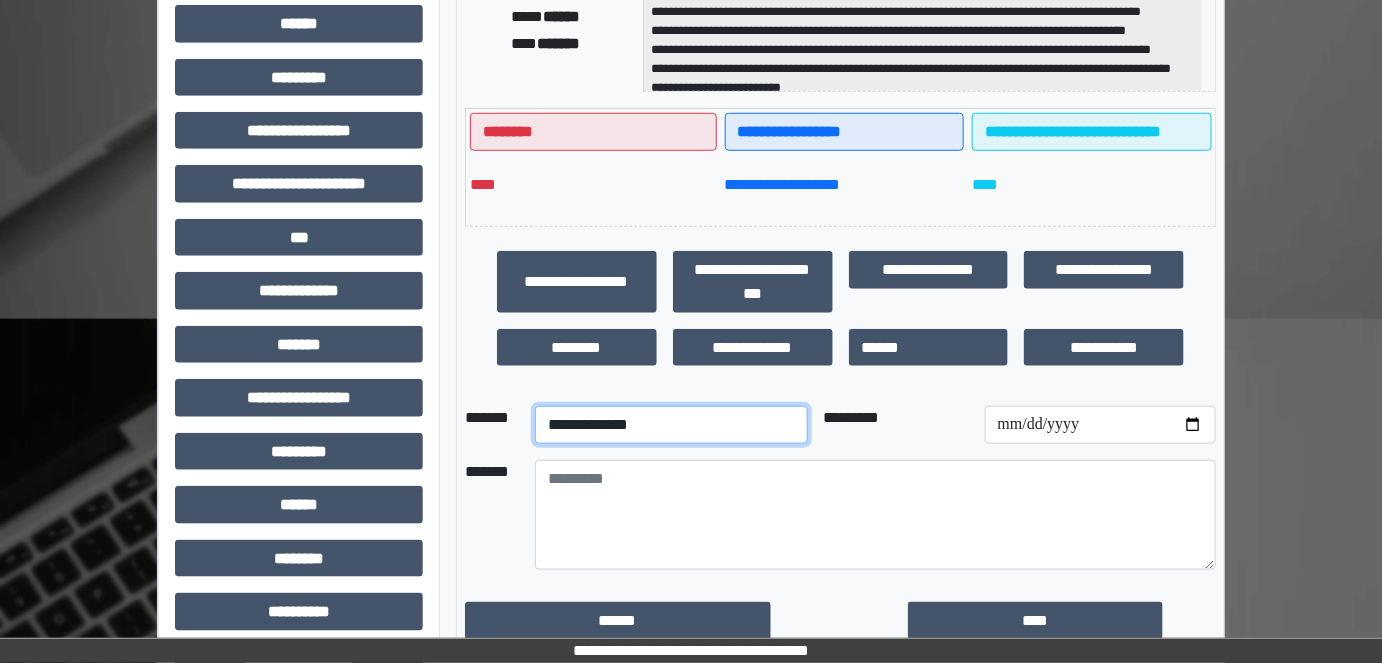 click on "**********" at bounding box center [671, 425] 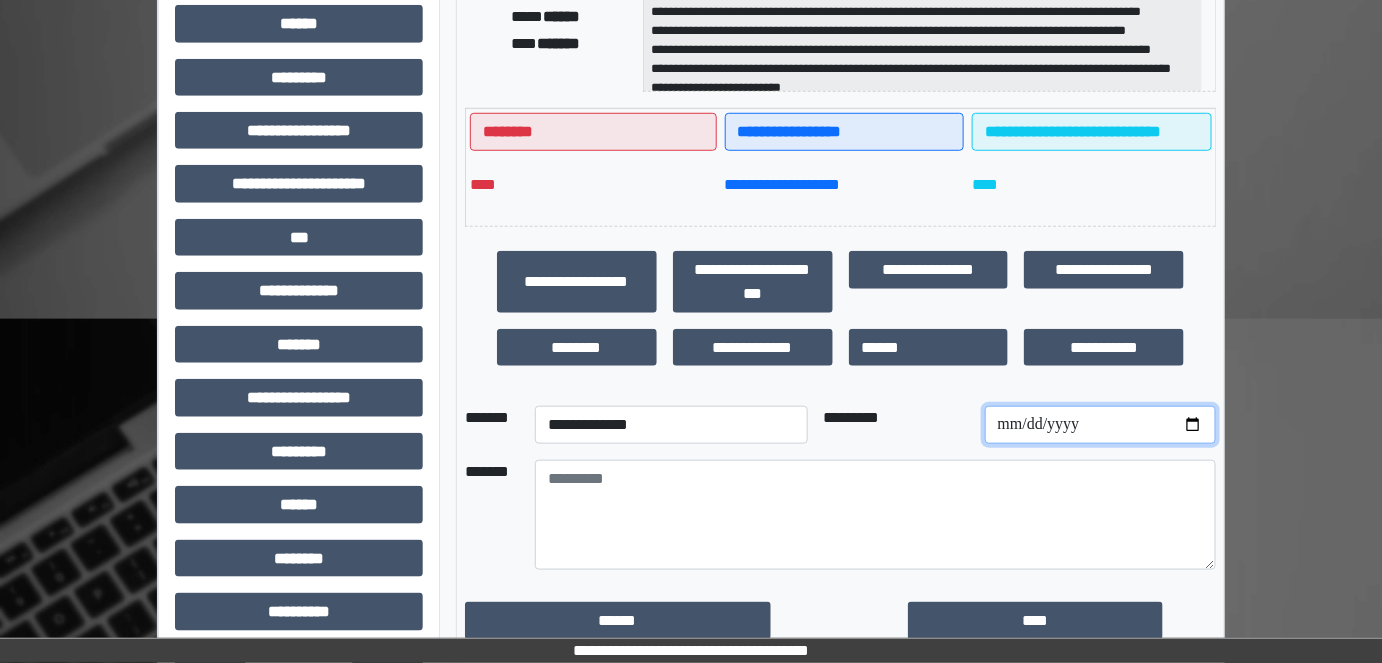 drag, startPoint x: 1199, startPoint y: 427, endPoint x: 1187, endPoint y: 419, distance: 14.422205 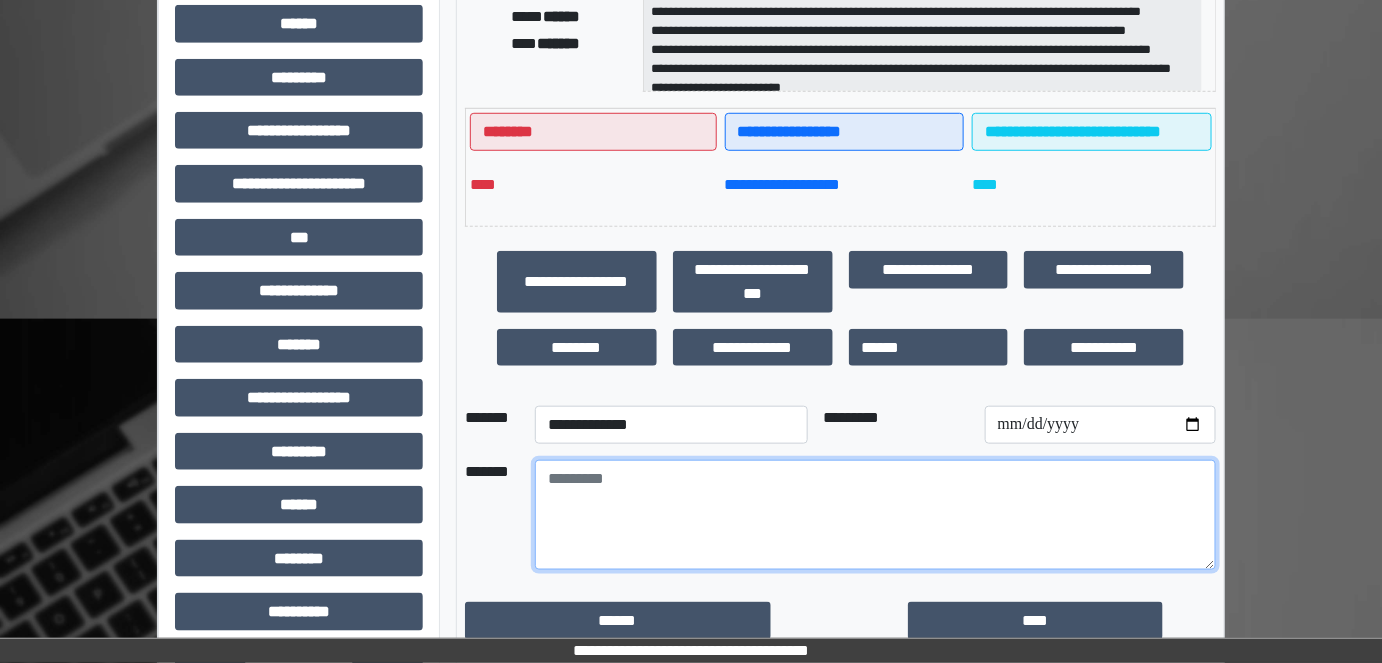 click at bounding box center (875, 515) 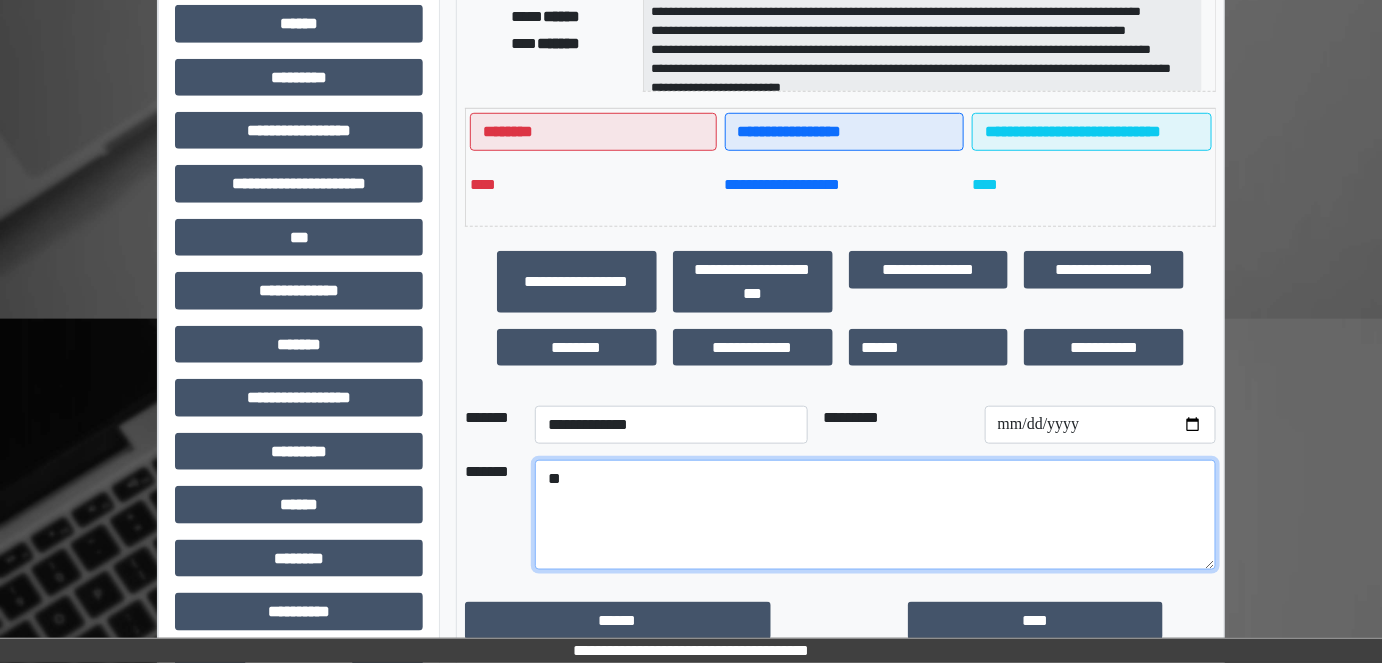 type on "*" 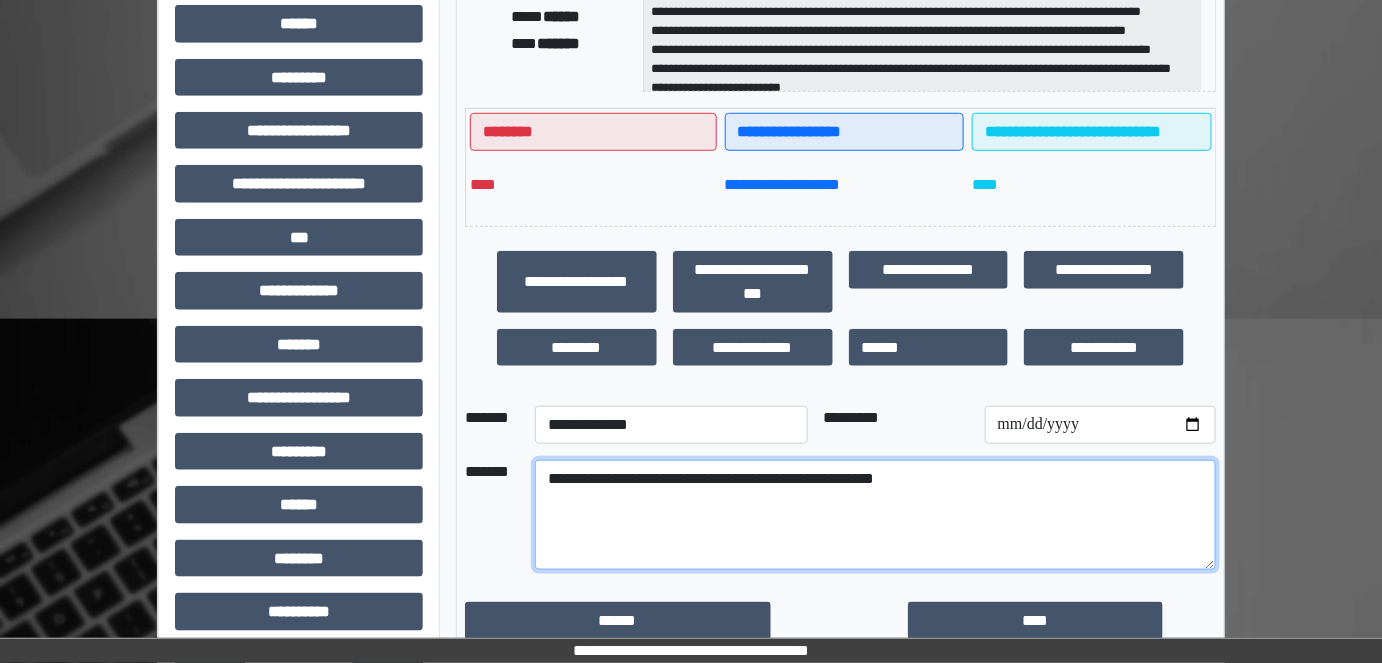 type on "**********" 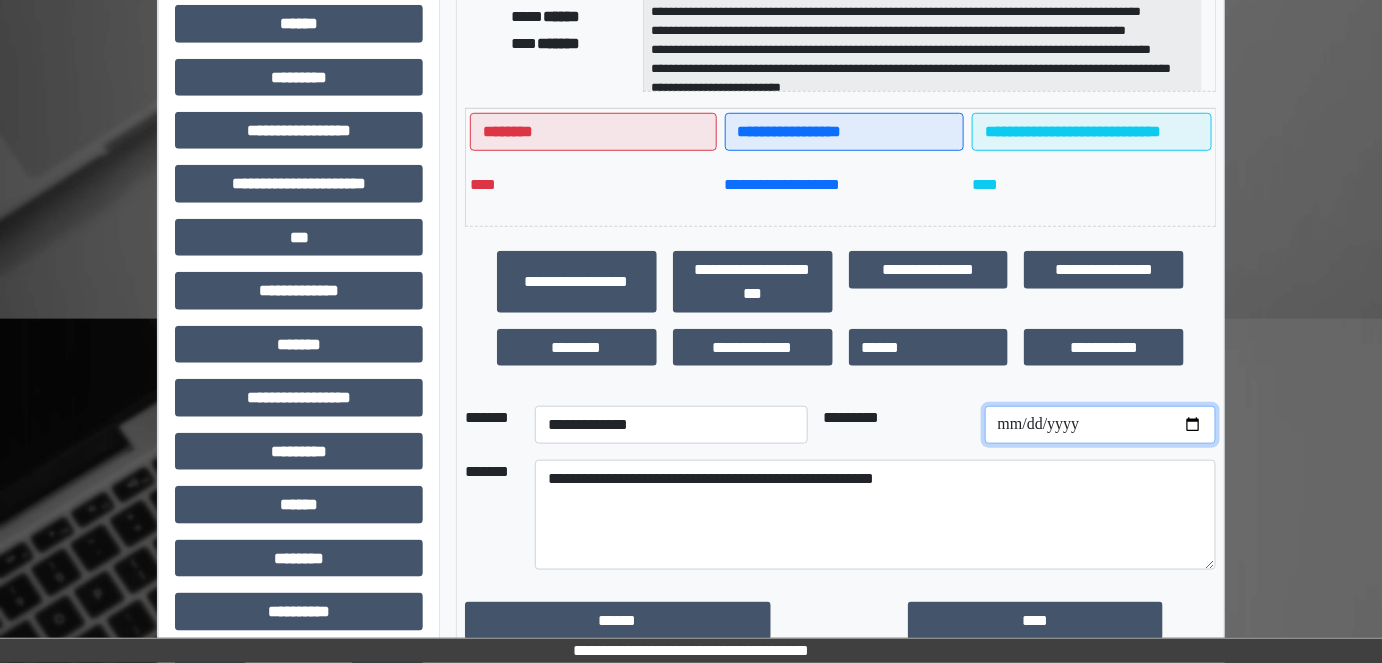 click on "**********" at bounding box center [1100, 425] 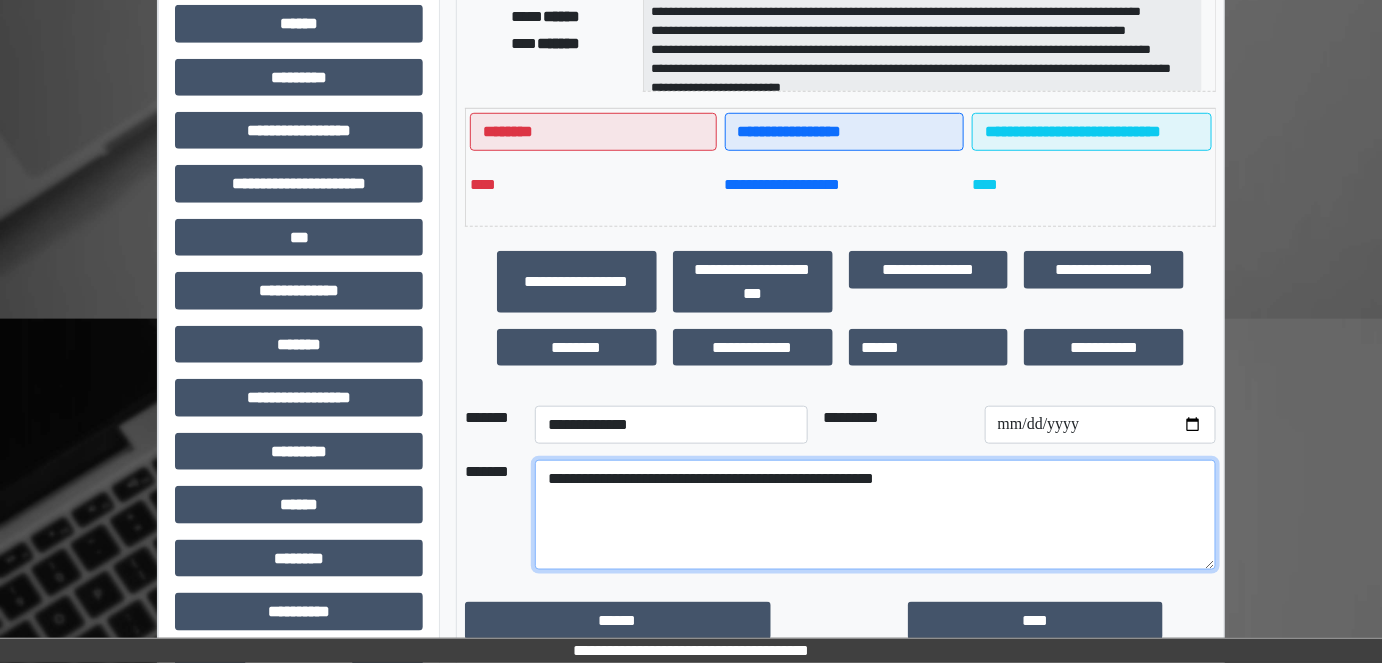 click on "**********" at bounding box center [875, 515] 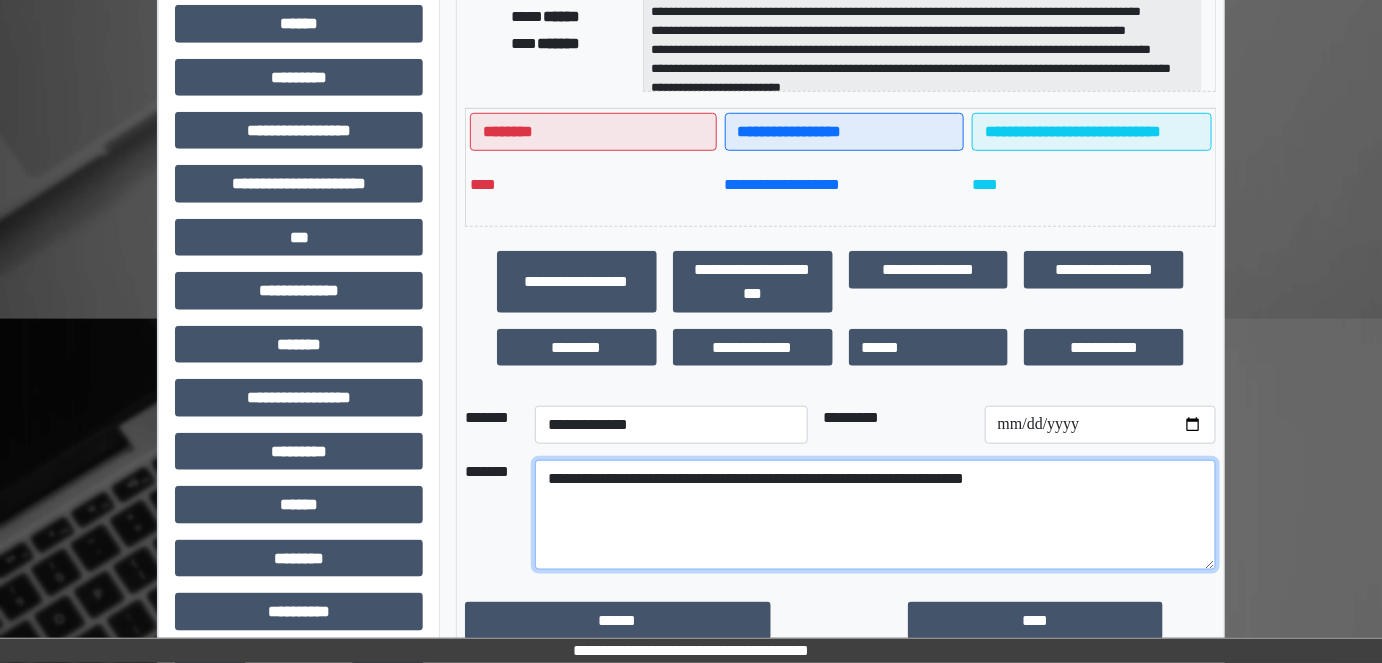 click on "**********" at bounding box center (875, 515) 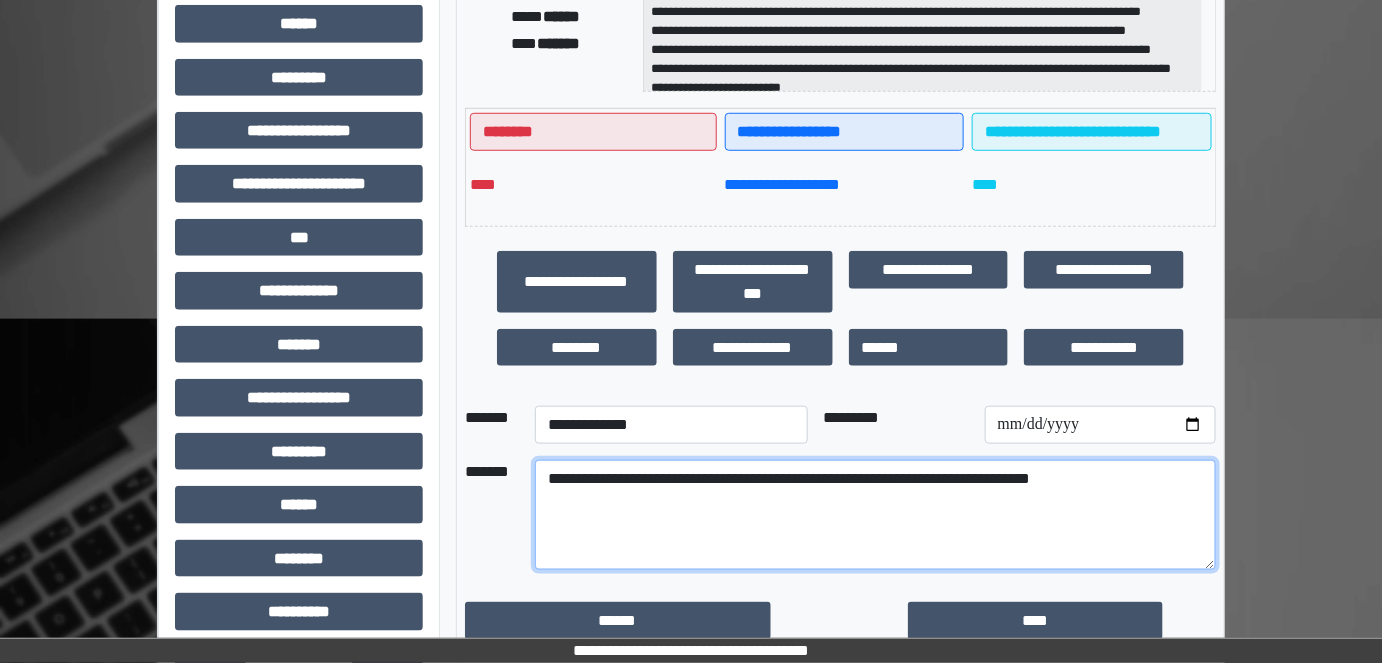 click on "**********" at bounding box center (875, 515) 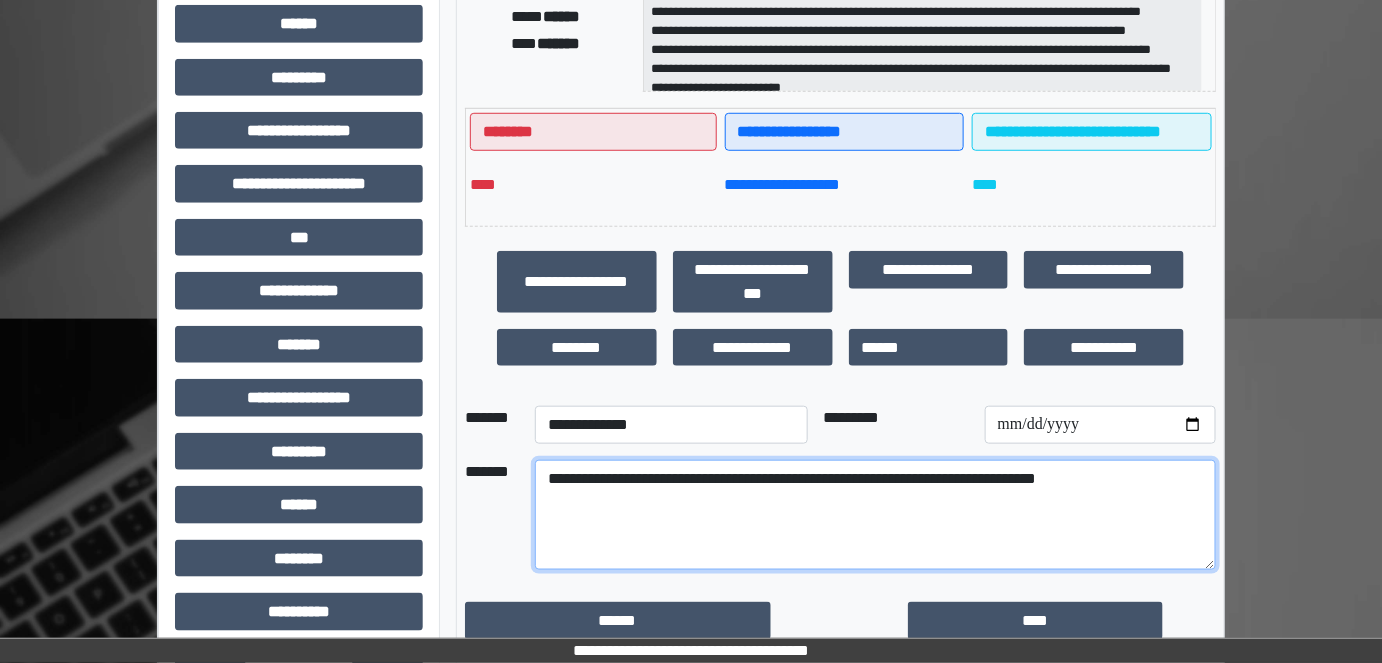 click on "**********" at bounding box center (875, 515) 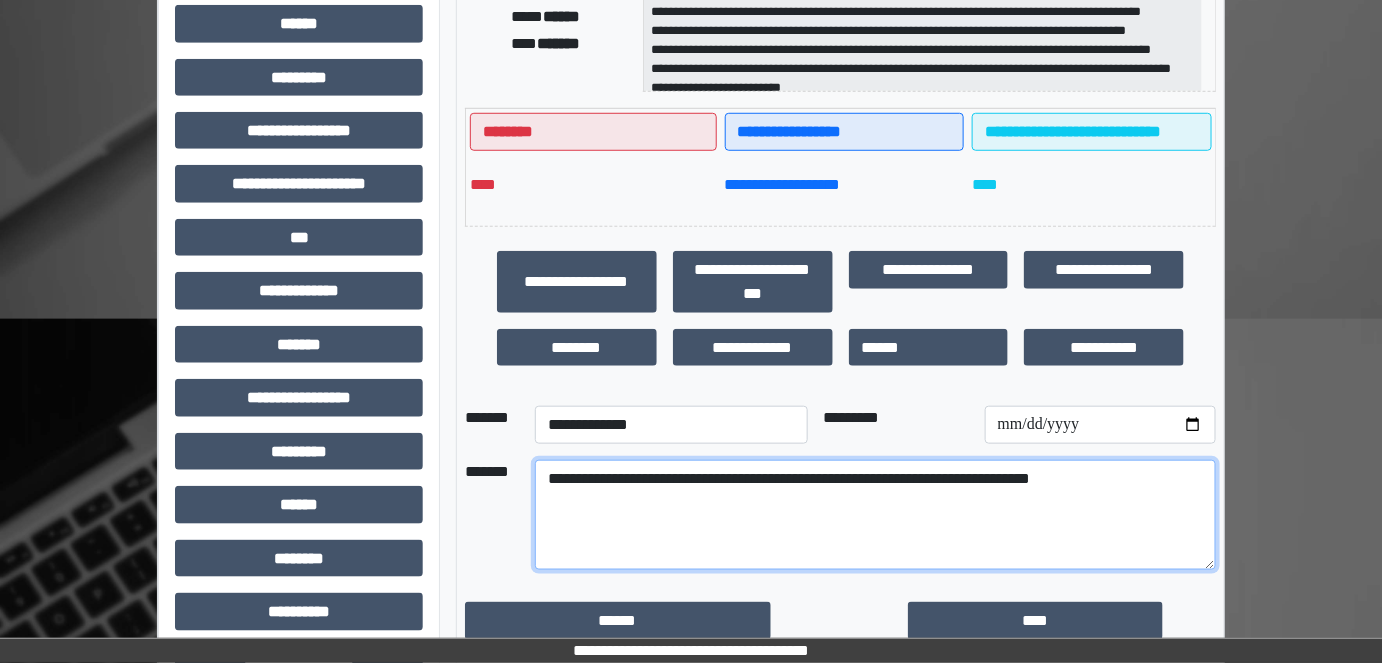 scroll, scrollTop: 523, scrollLeft: 0, axis: vertical 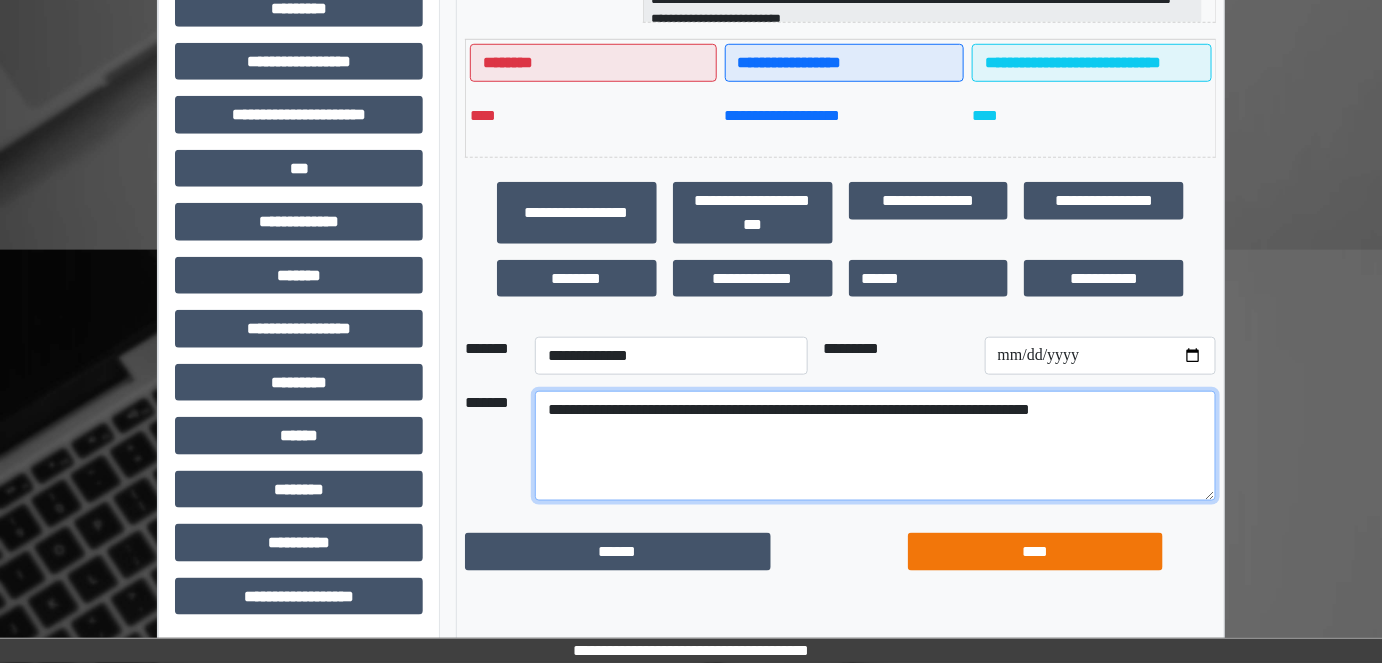 type on "**********" 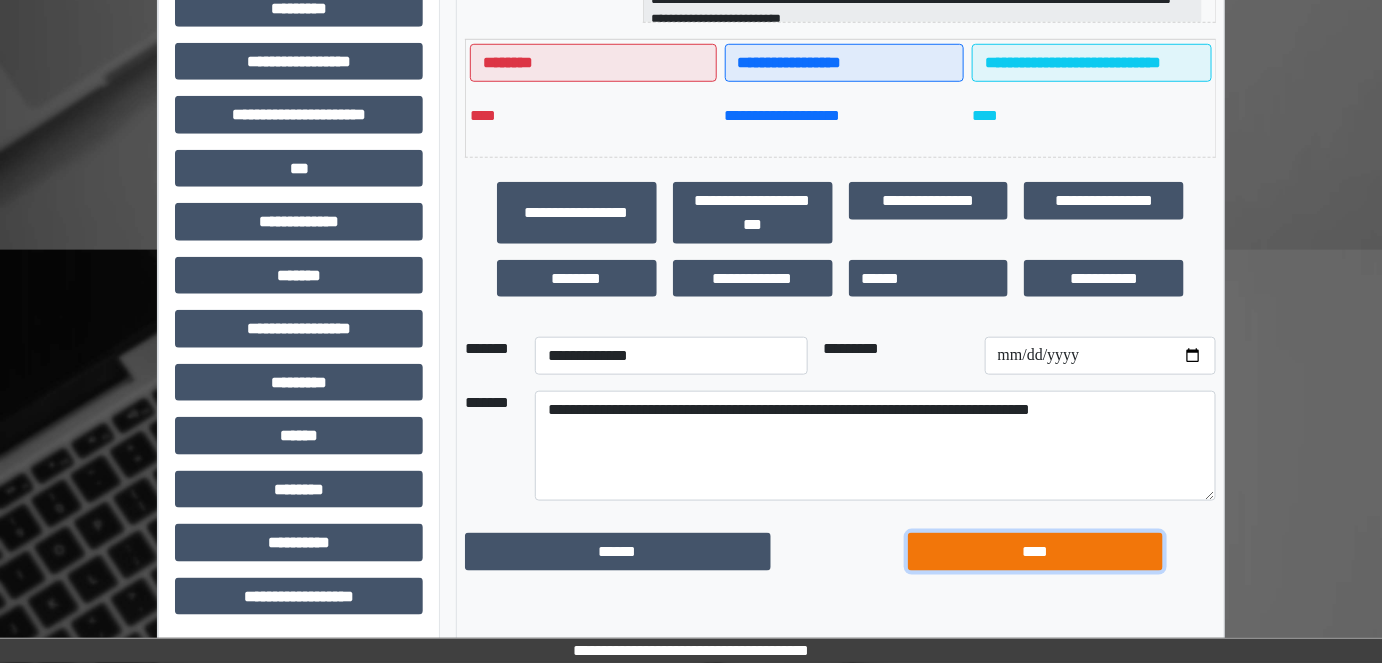 click on "****" at bounding box center (1035, 551) 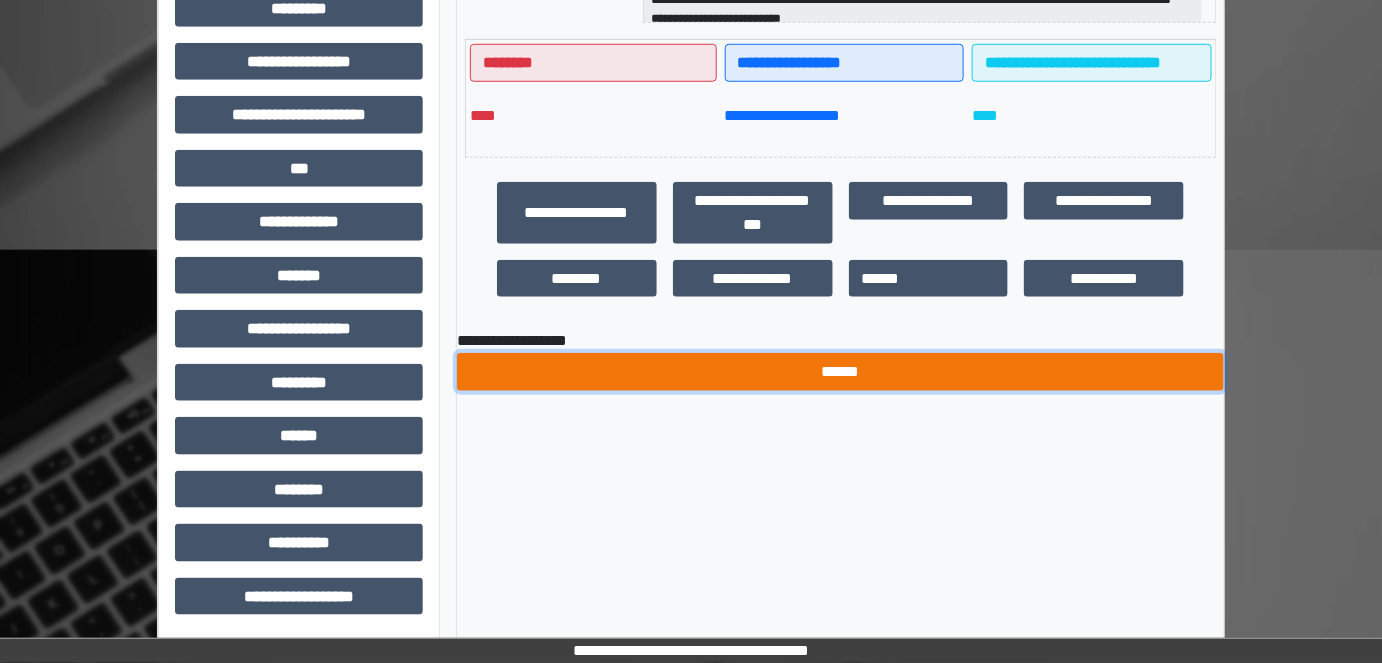 click on "******" at bounding box center [841, 371] 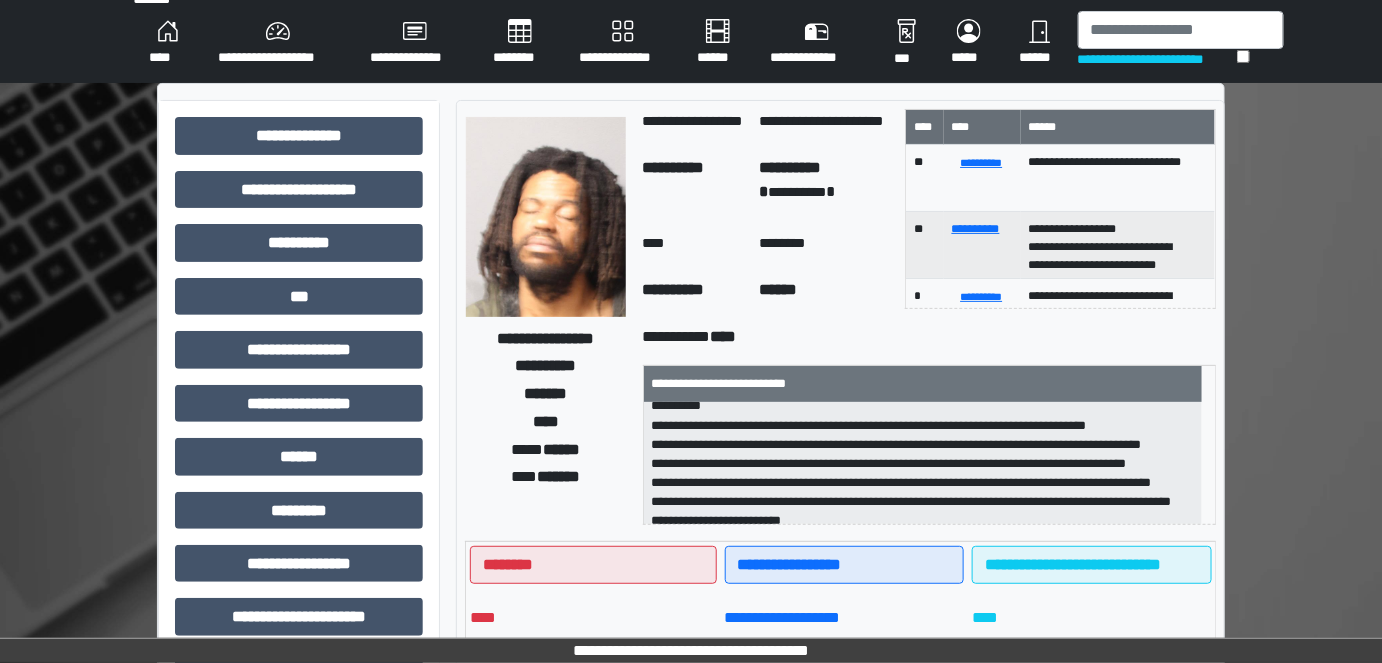 scroll, scrollTop: 0, scrollLeft: 0, axis: both 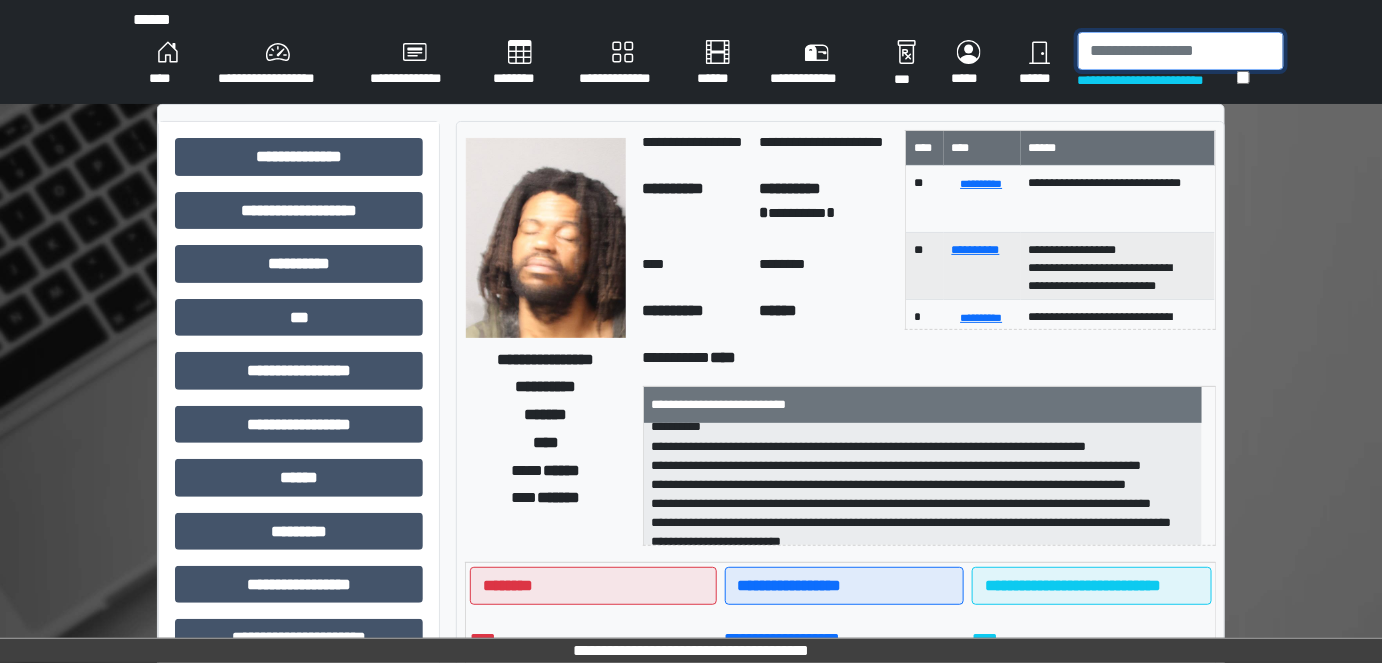 click at bounding box center [1181, 51] 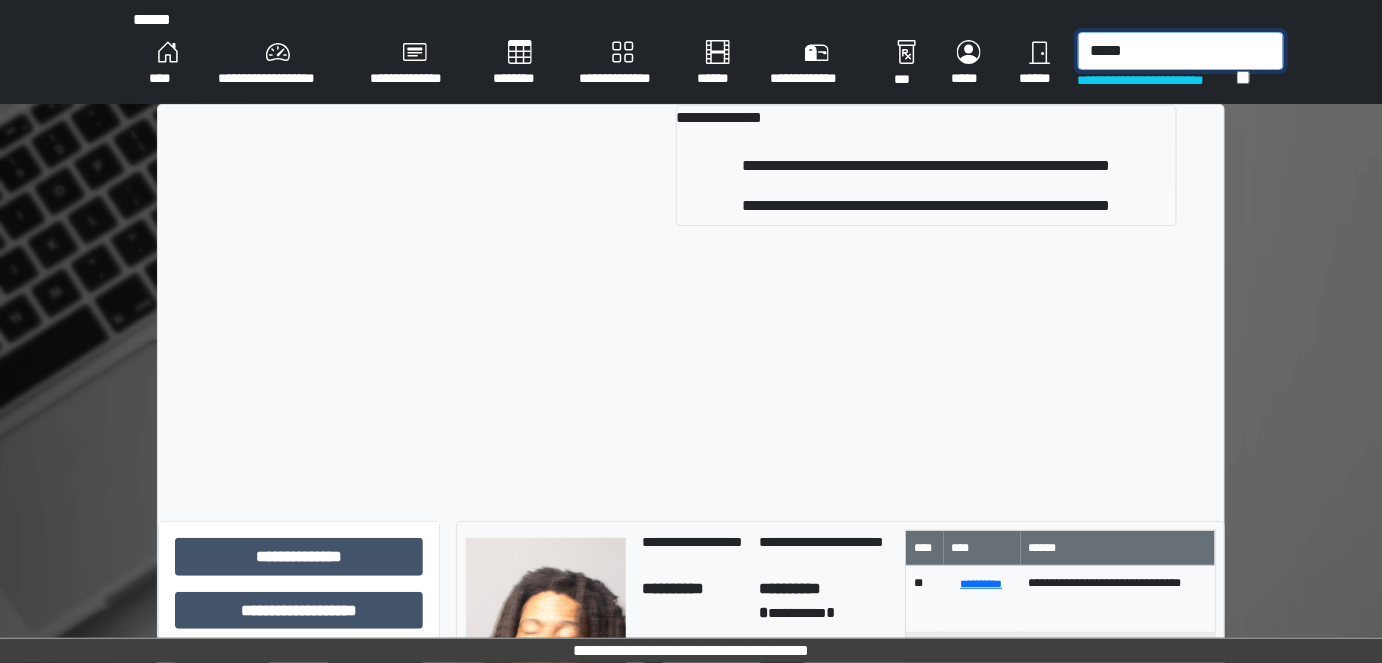type on "*****" 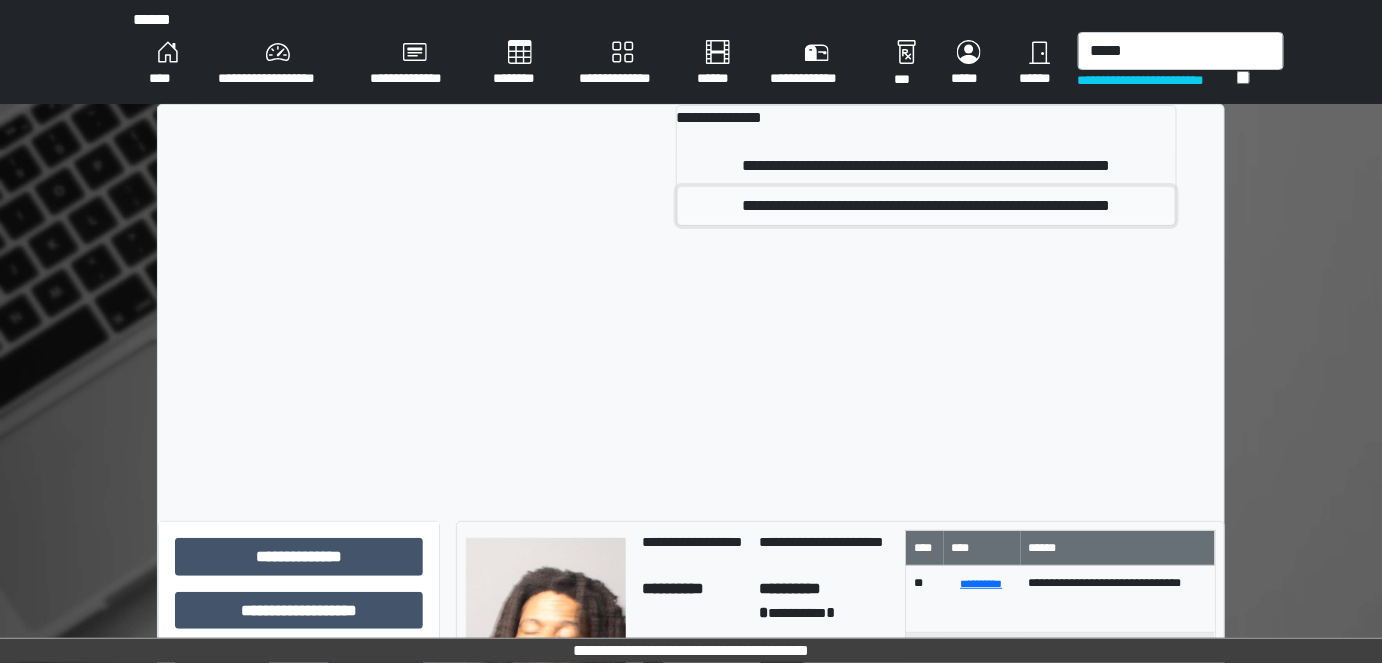 click on "**********" at bounding box center (926, 206) 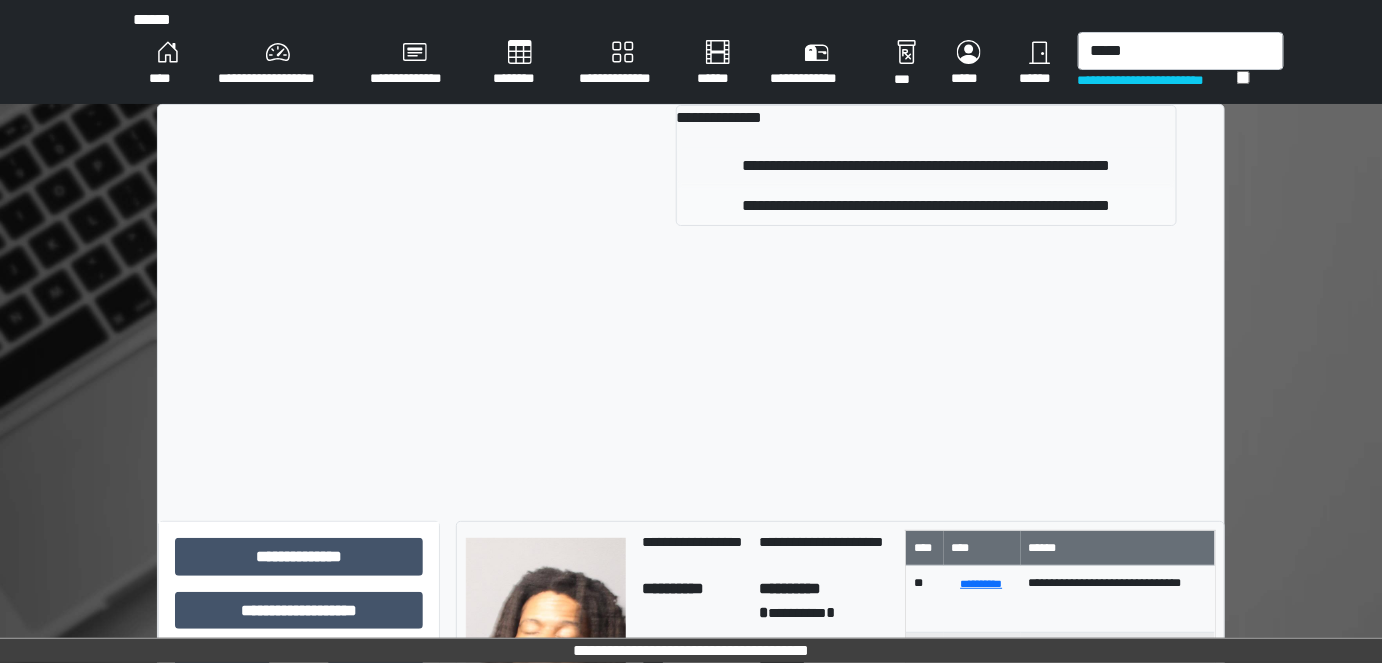 type 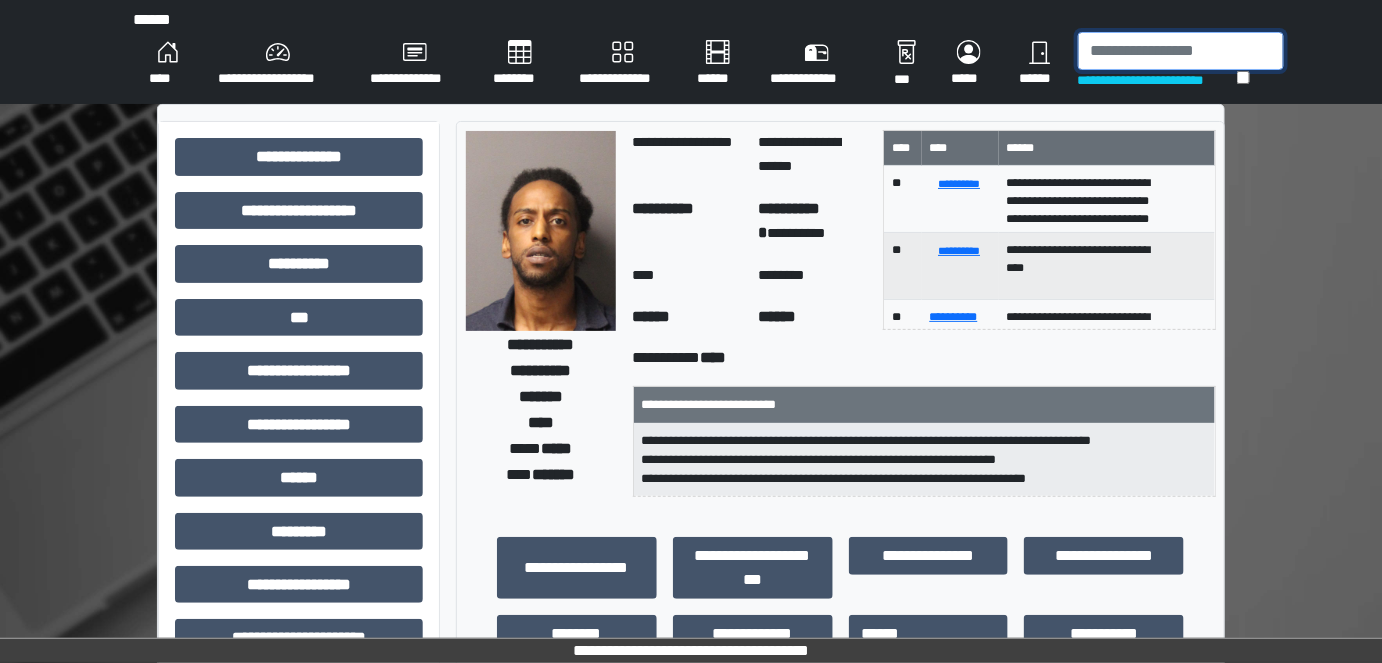 click at bounding box center [1181, 51] 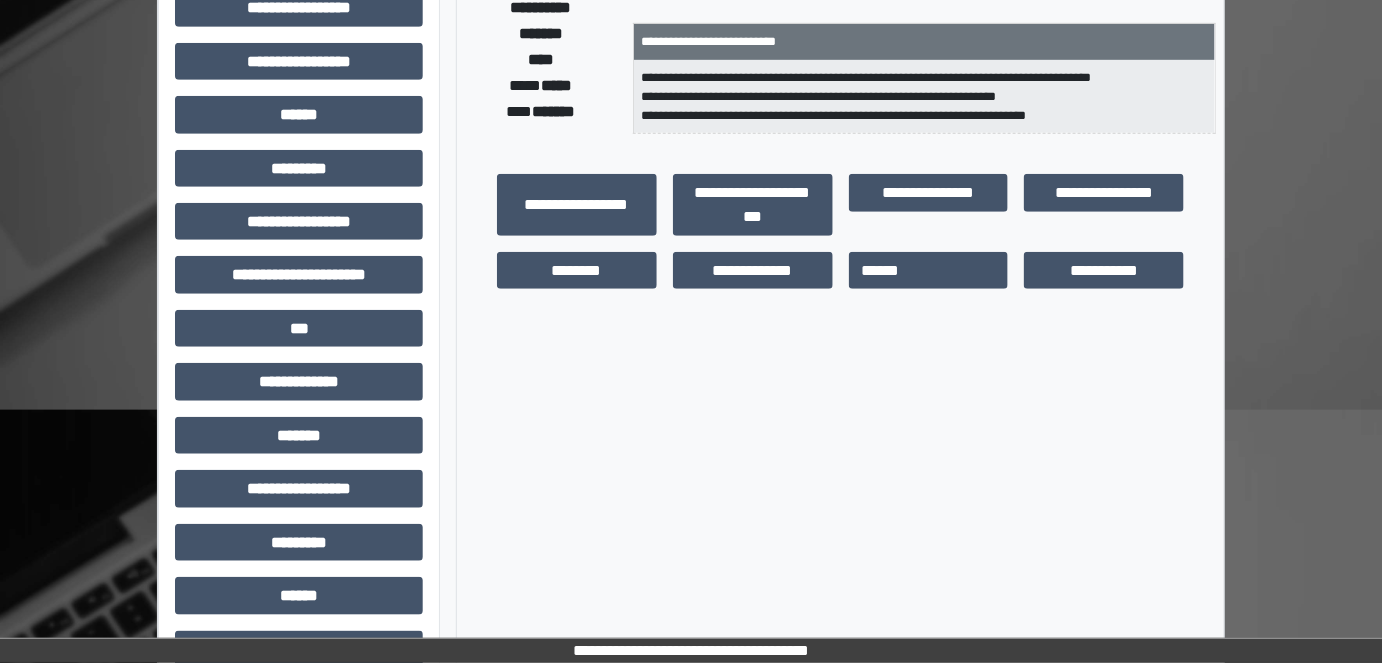 scroll, scrollTop: 0, scrollLeft: 0, axis: both 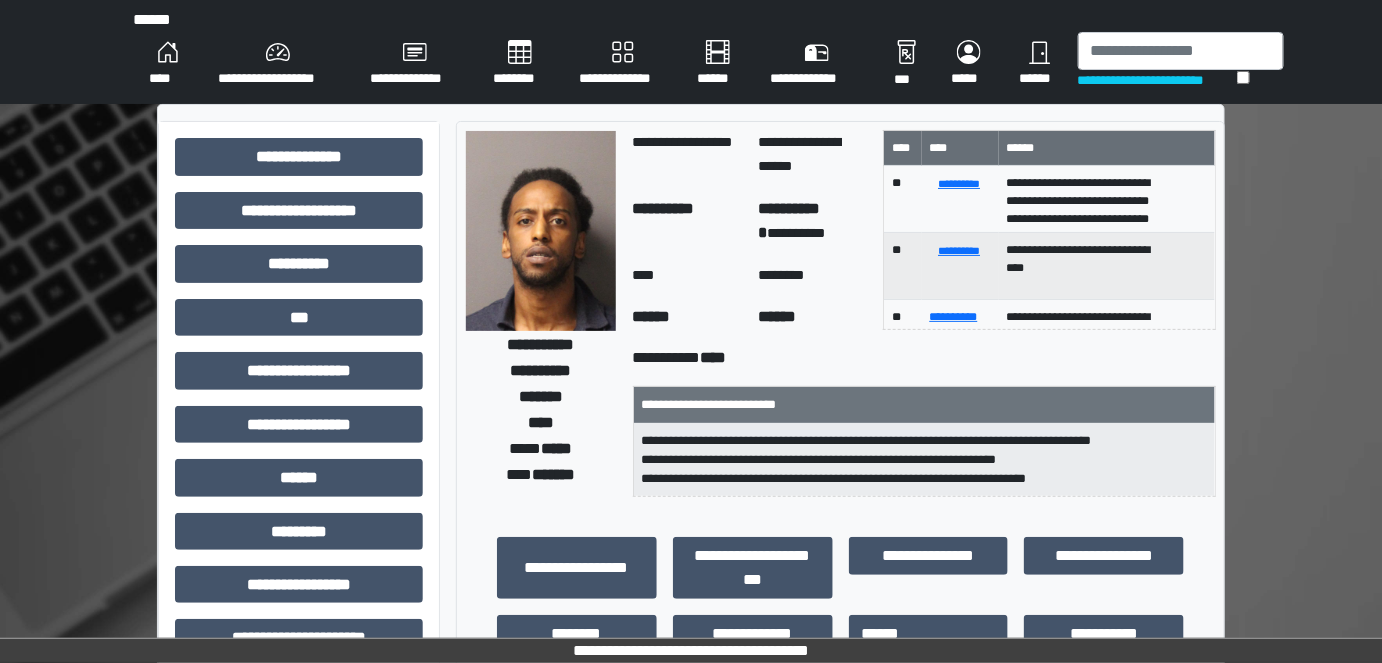 click at bounding box center [541, 231] 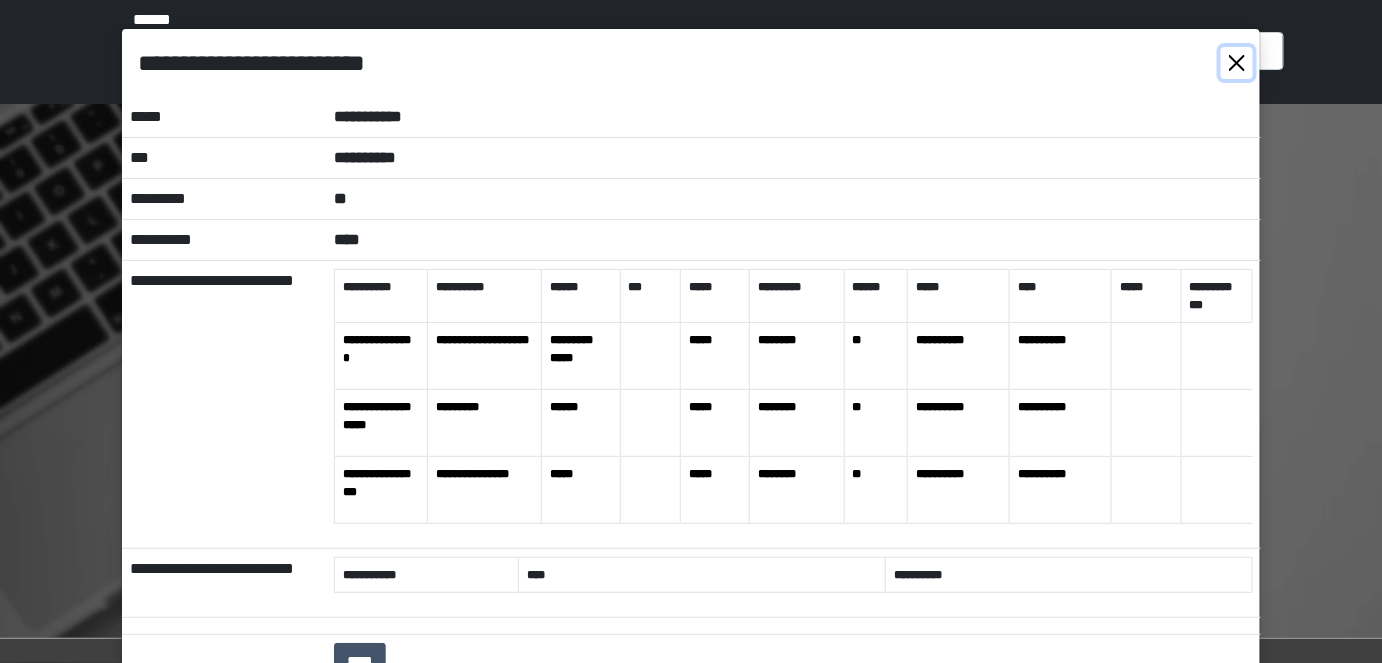 click at bounding box center [1237, 63] 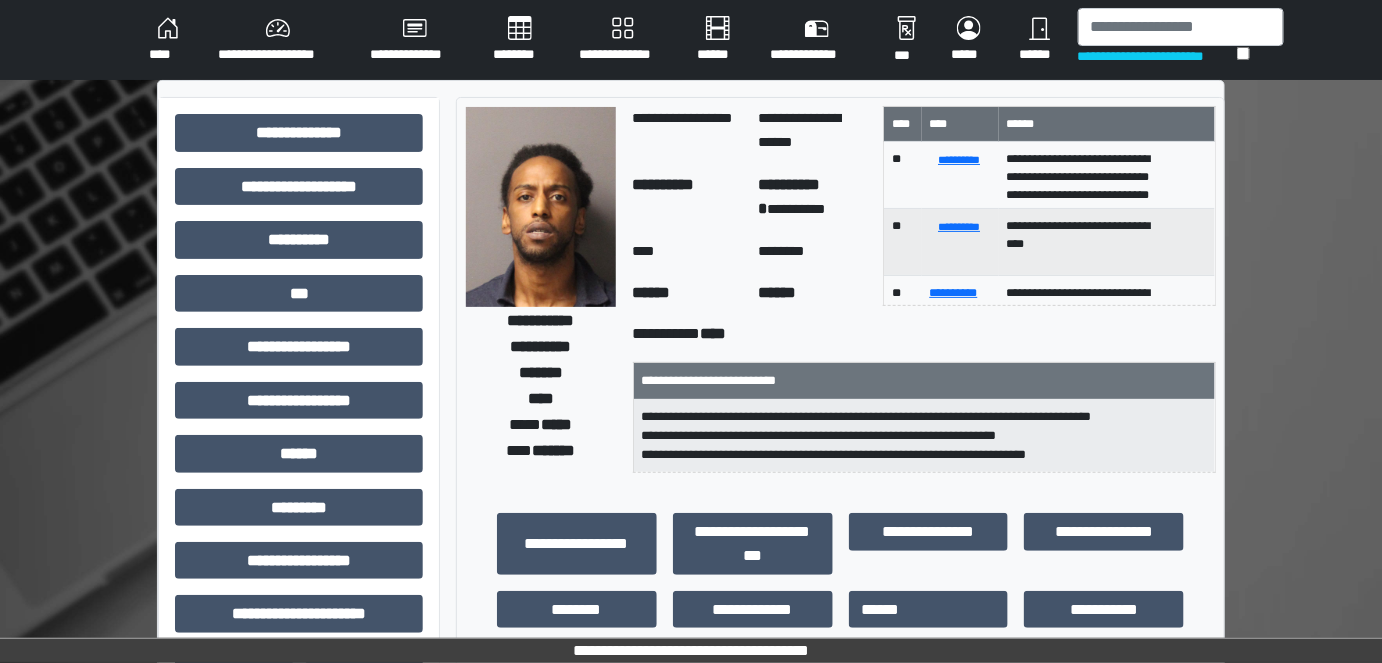 scroll, scrollTop: 0, scrollLeft: 0, axis: both 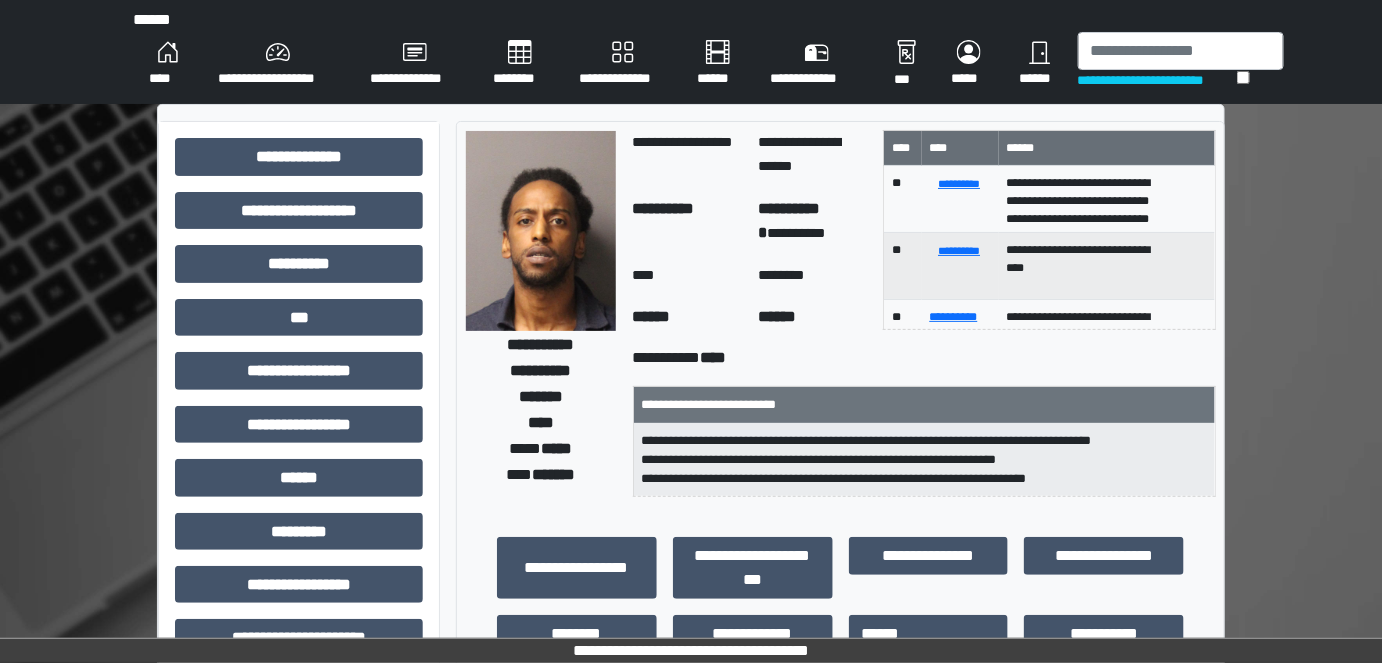 click on "******" at bounding box center (1040, 64) 